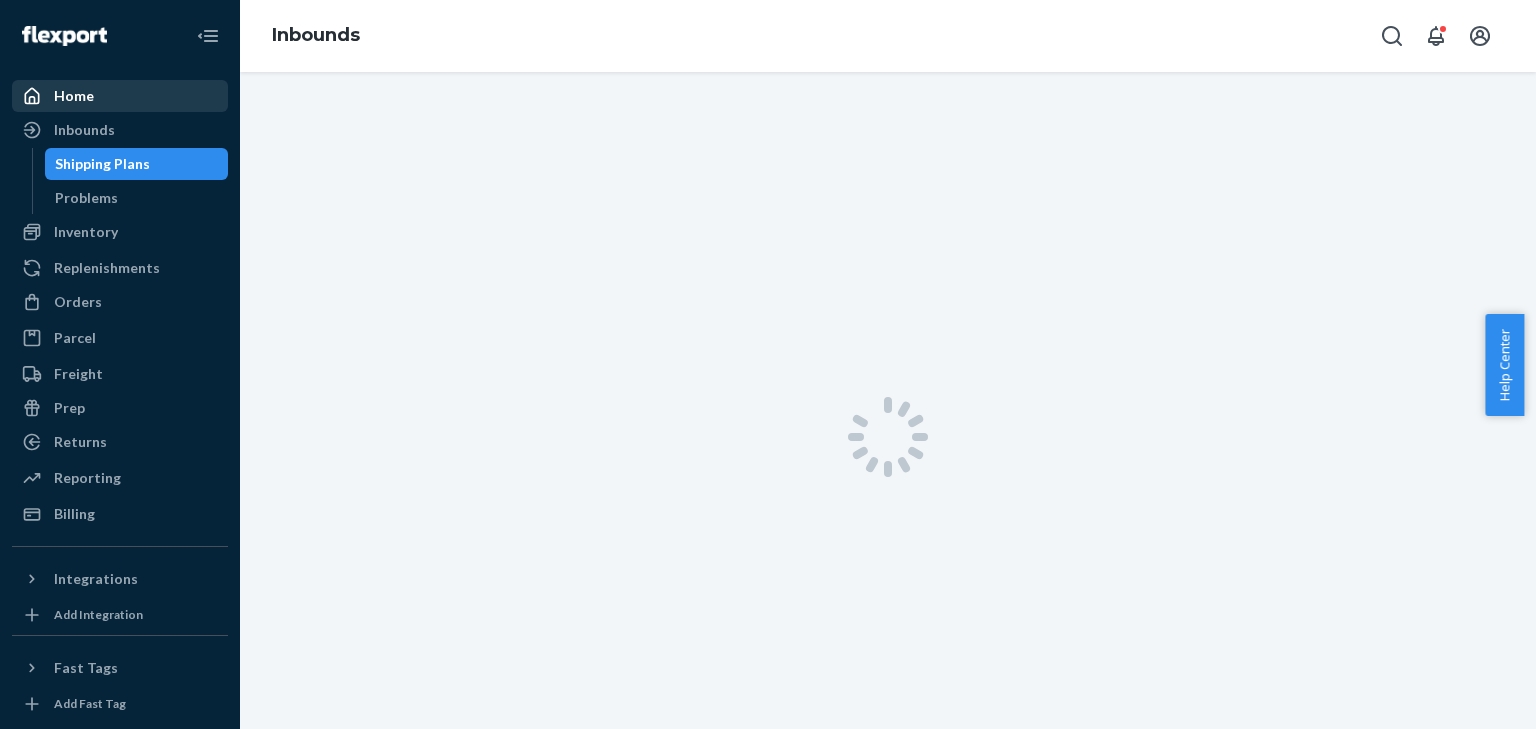 scroll, scrollTop: 0, scrollLeft: 0, axis: both 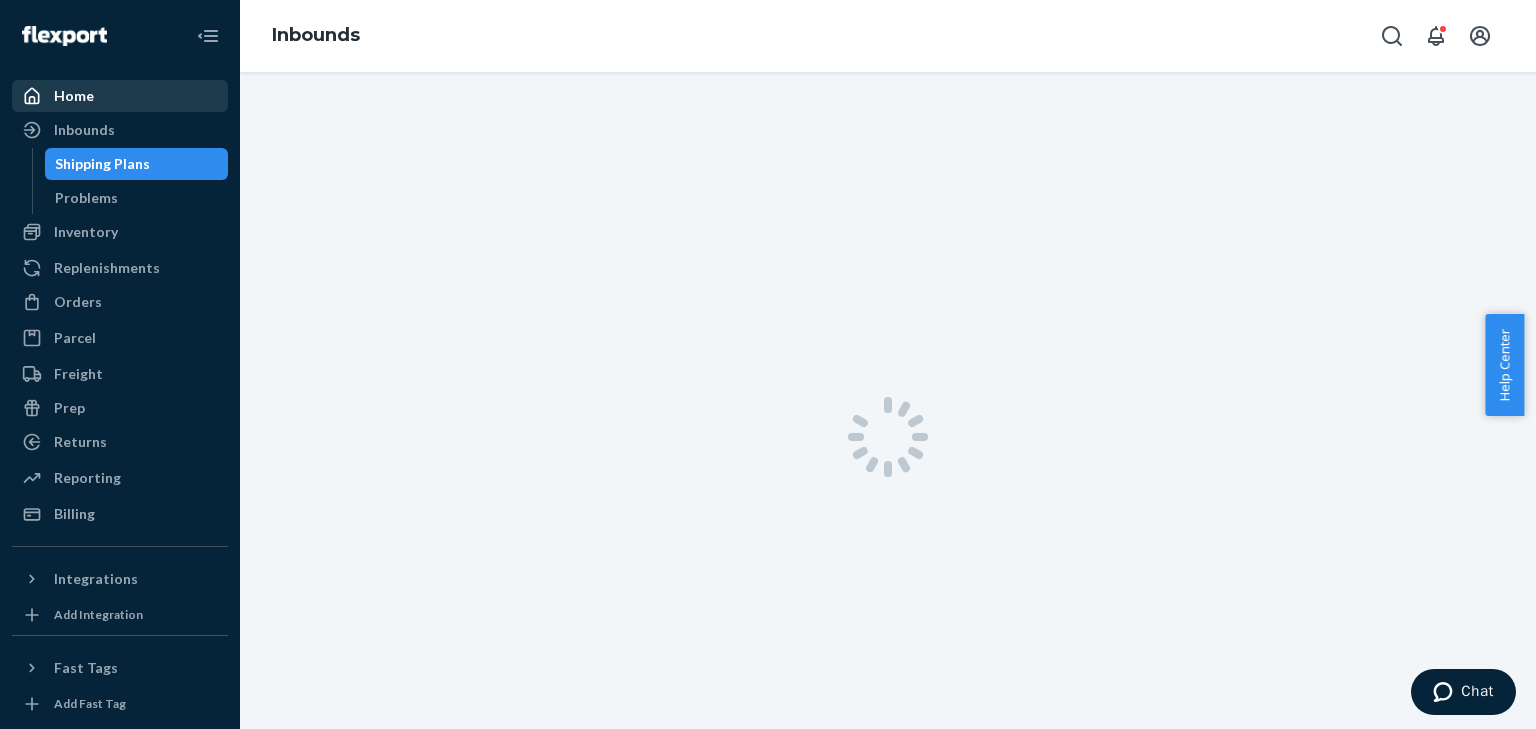 click on "Home" at bounding box center [120, 96] 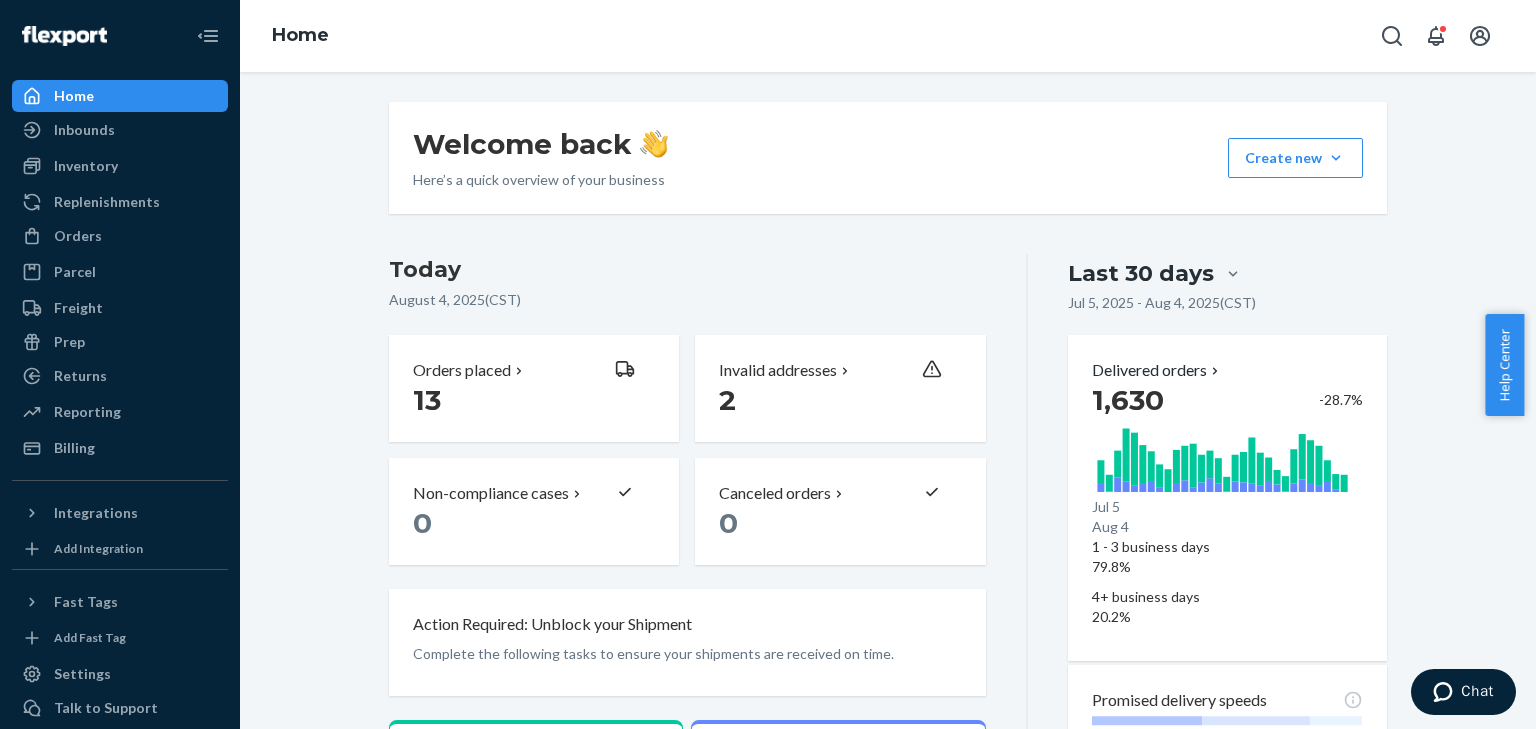 click on "2" at bounding box center [812, 400] 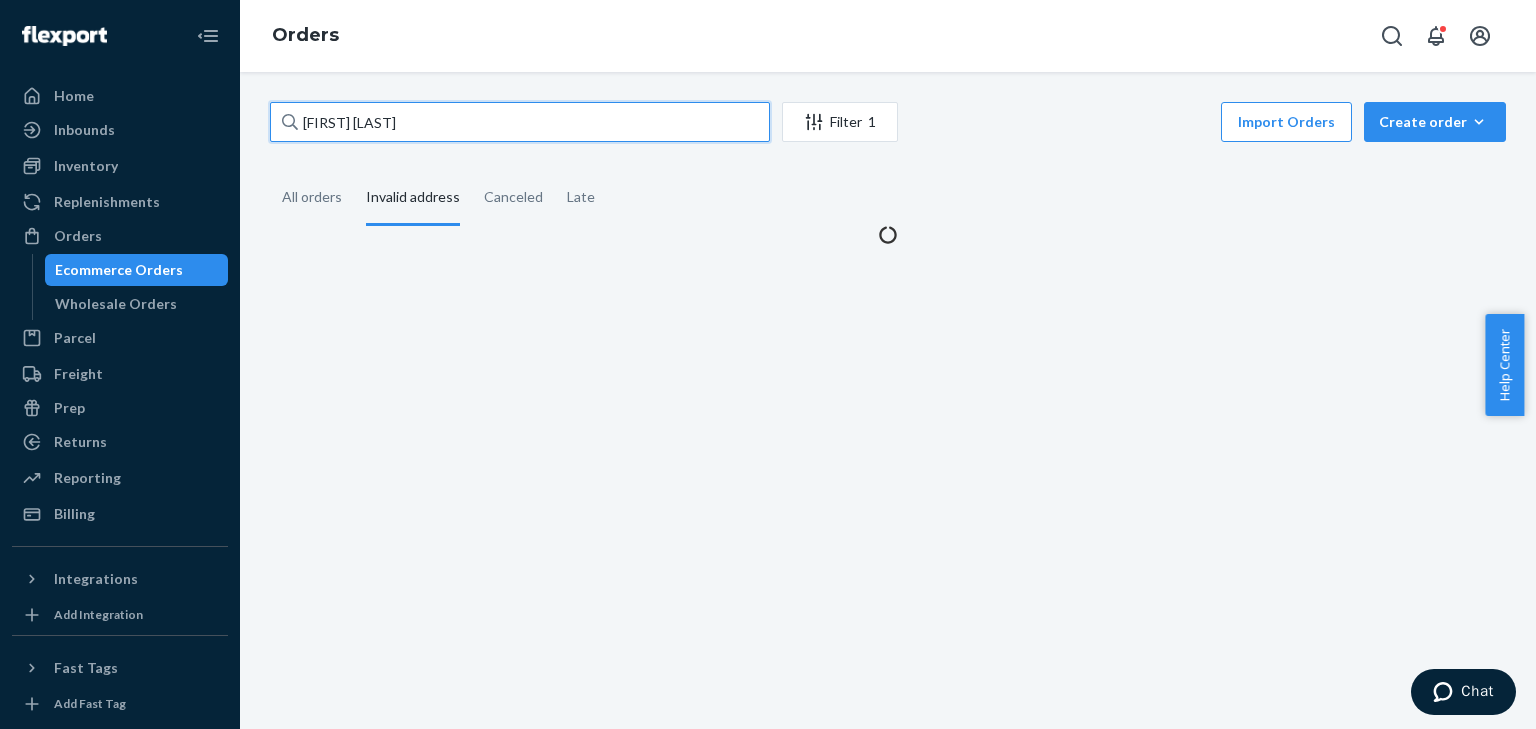 click on "[FIRST] [LAST]" at bounding box center (520, 122) 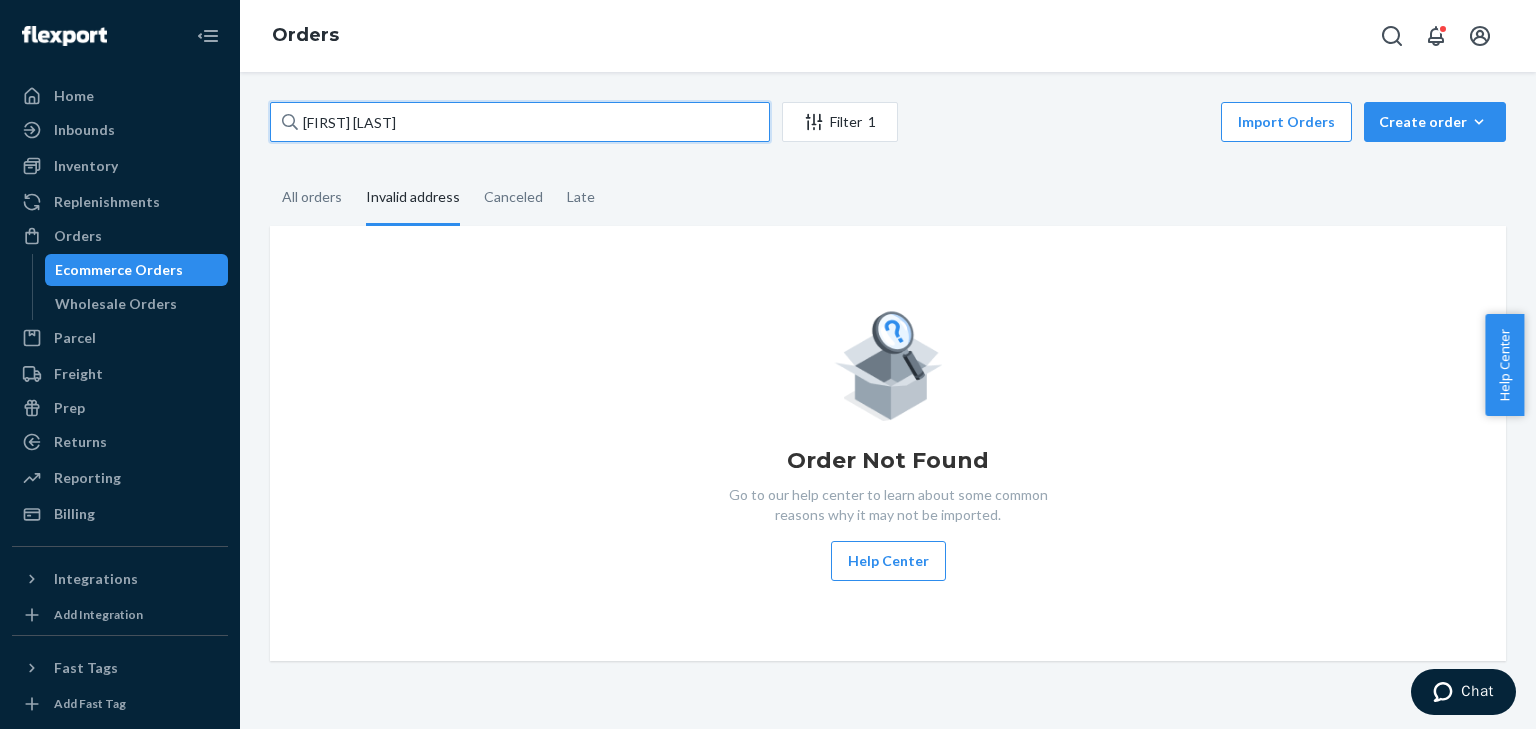 click on "[FIRST] [LAST]" at bounding box center [520, 122] 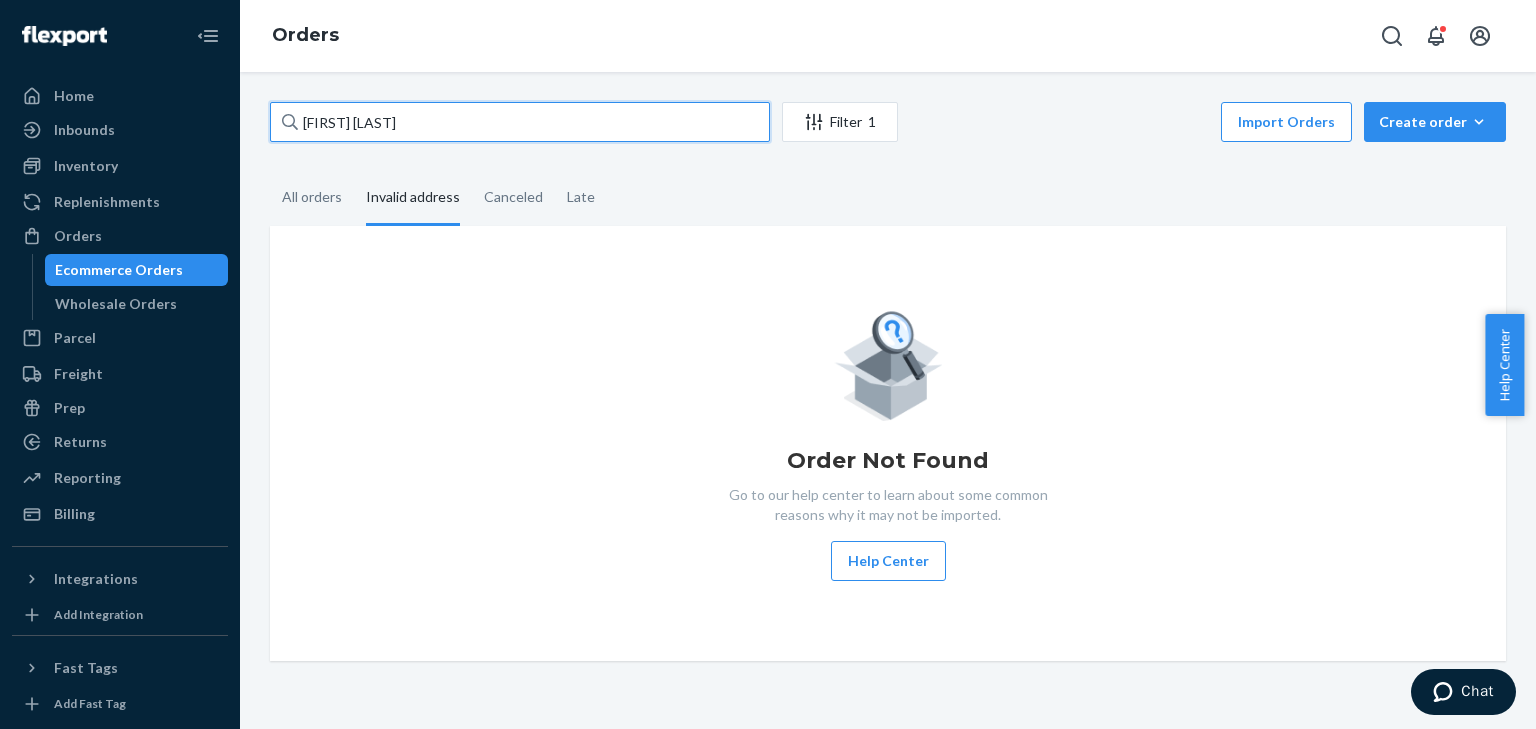 click on "[FIRST] [LAST]" at bounding box center [520, 122] 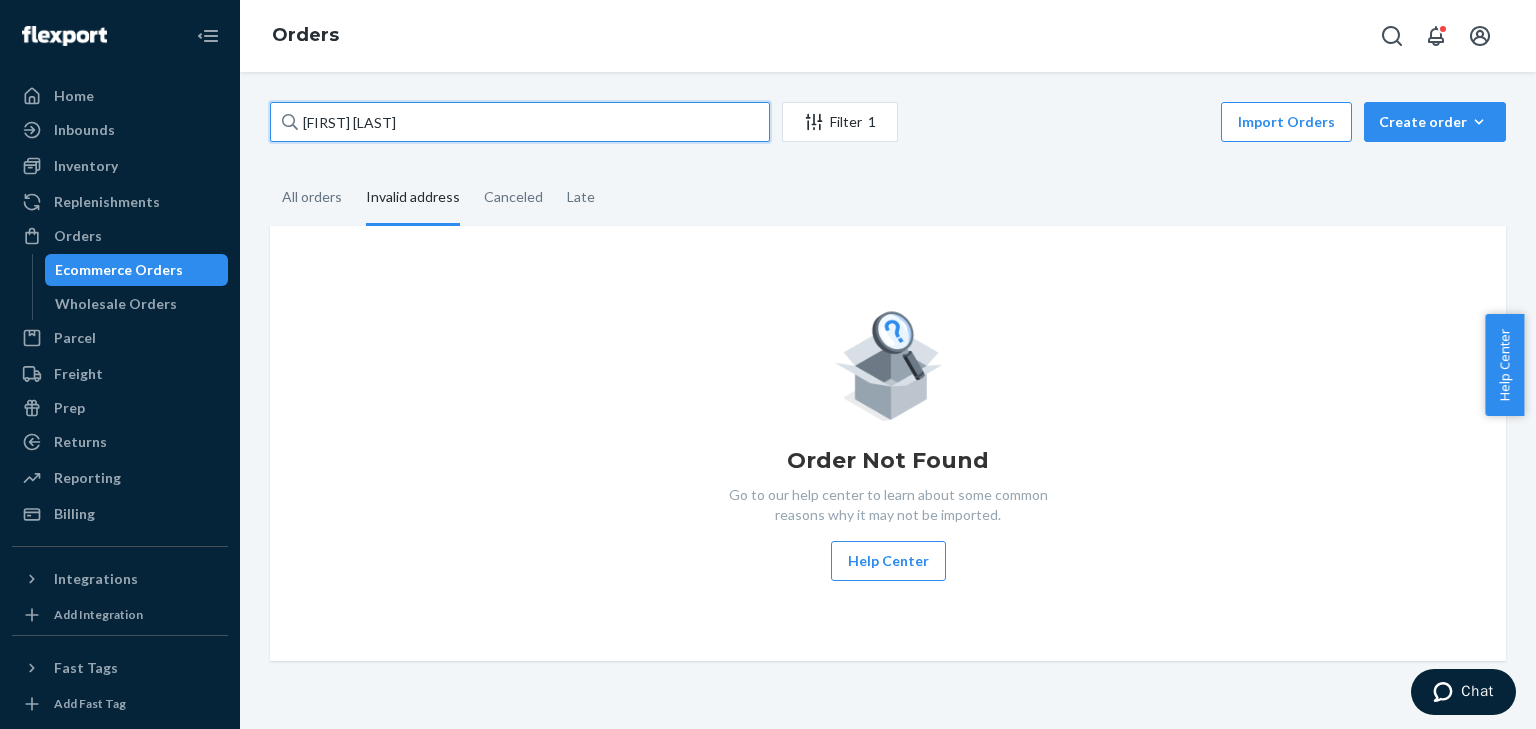 type 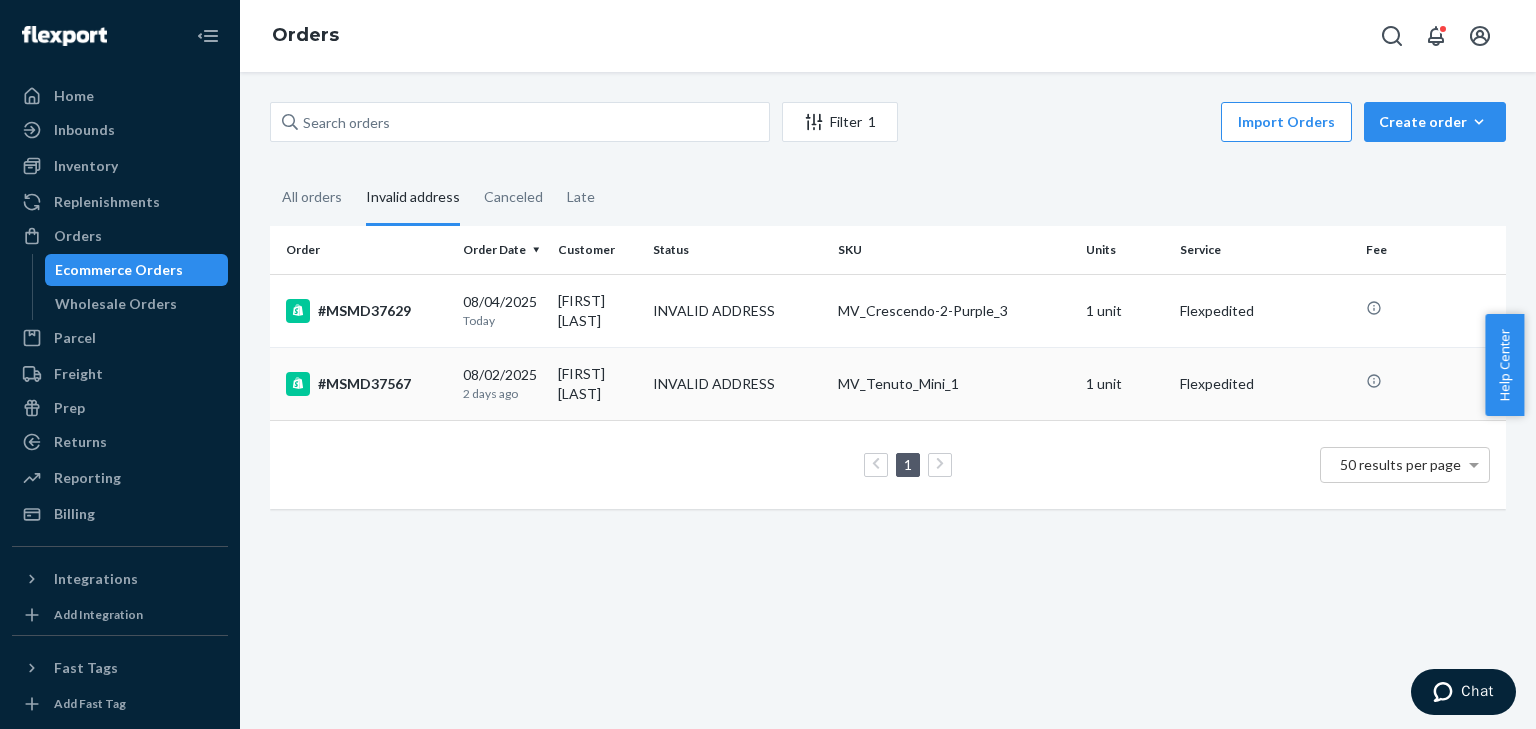 click on "[DATE] [TIME_AGO]" at bounding box center (502, 383) 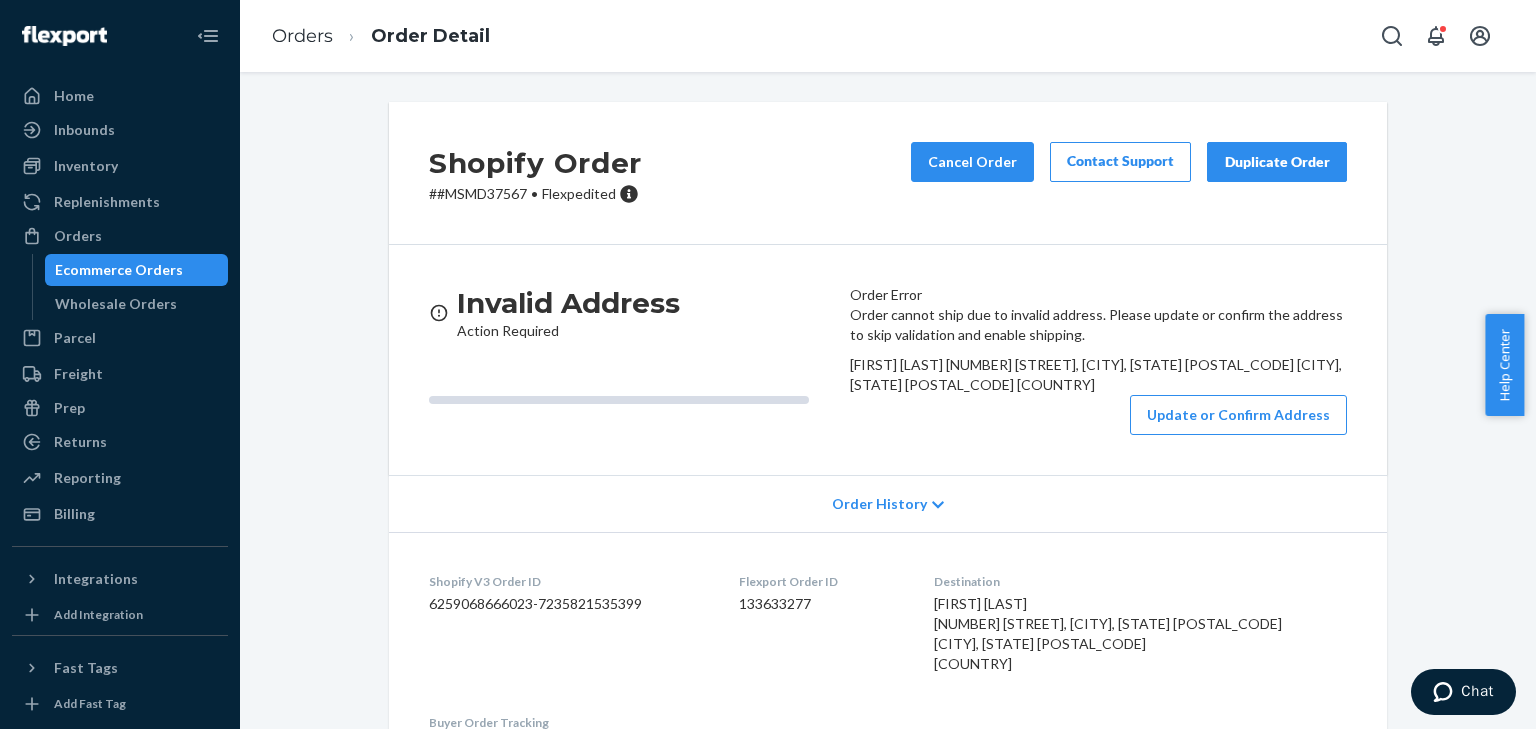 click on "Order cannot ship due to invalid address. Please update or confirm the address to skip validation and enable shipping. [FIRST] [LAST]
[NUMBER] [STREET], [CITY], [STATE] [POSTAL_CODE]
[CITY], [STATE] [POSTAL_CODE]
[COUNTRY] Update or Confirm Address" at bounding box center [1098, 370] 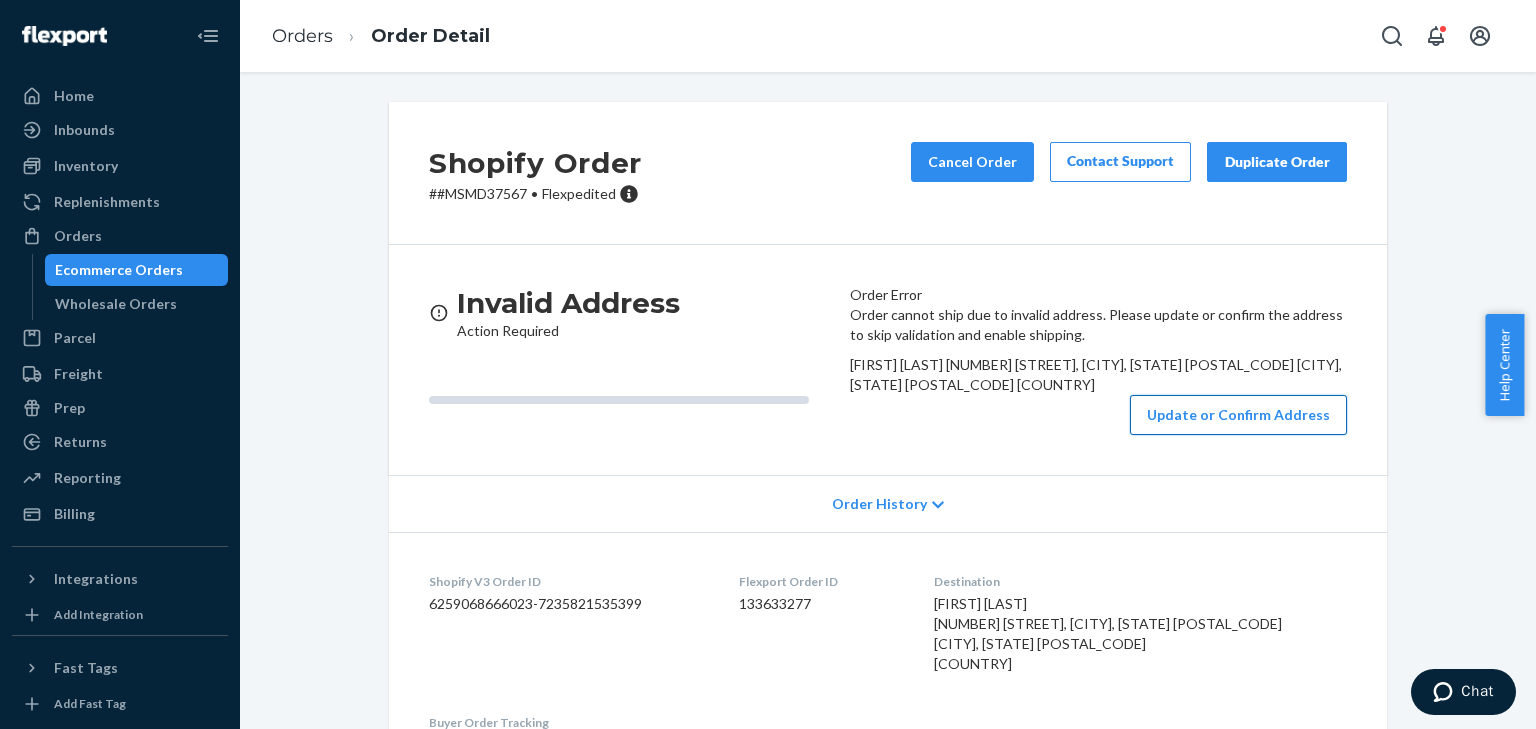 click on "Update or Confirm Address" at bounding box center (1238, 415) 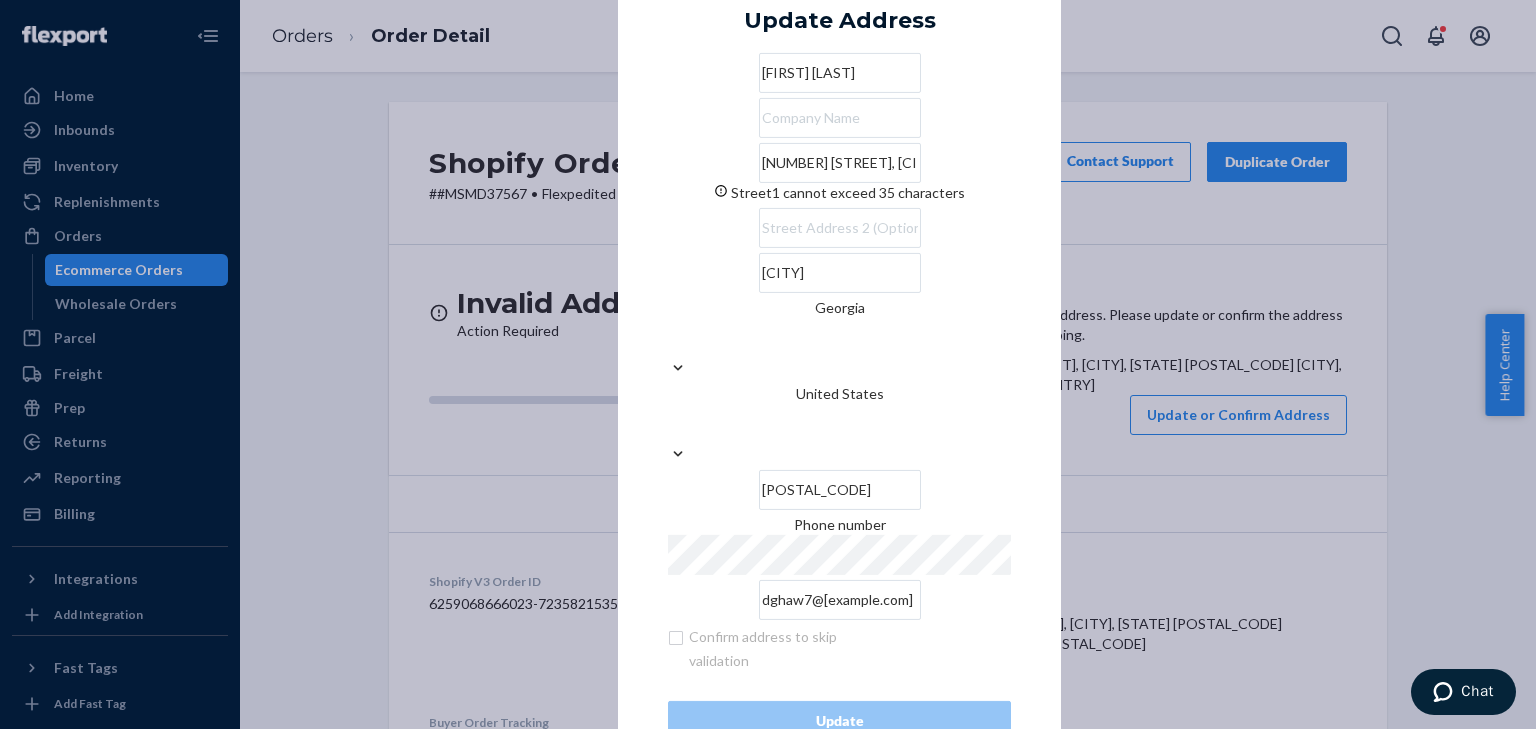 click on "[NUMBER] [STREET], [CITY], [STATE] [POSTAL_CODE]" at bounding box center [840, 163] 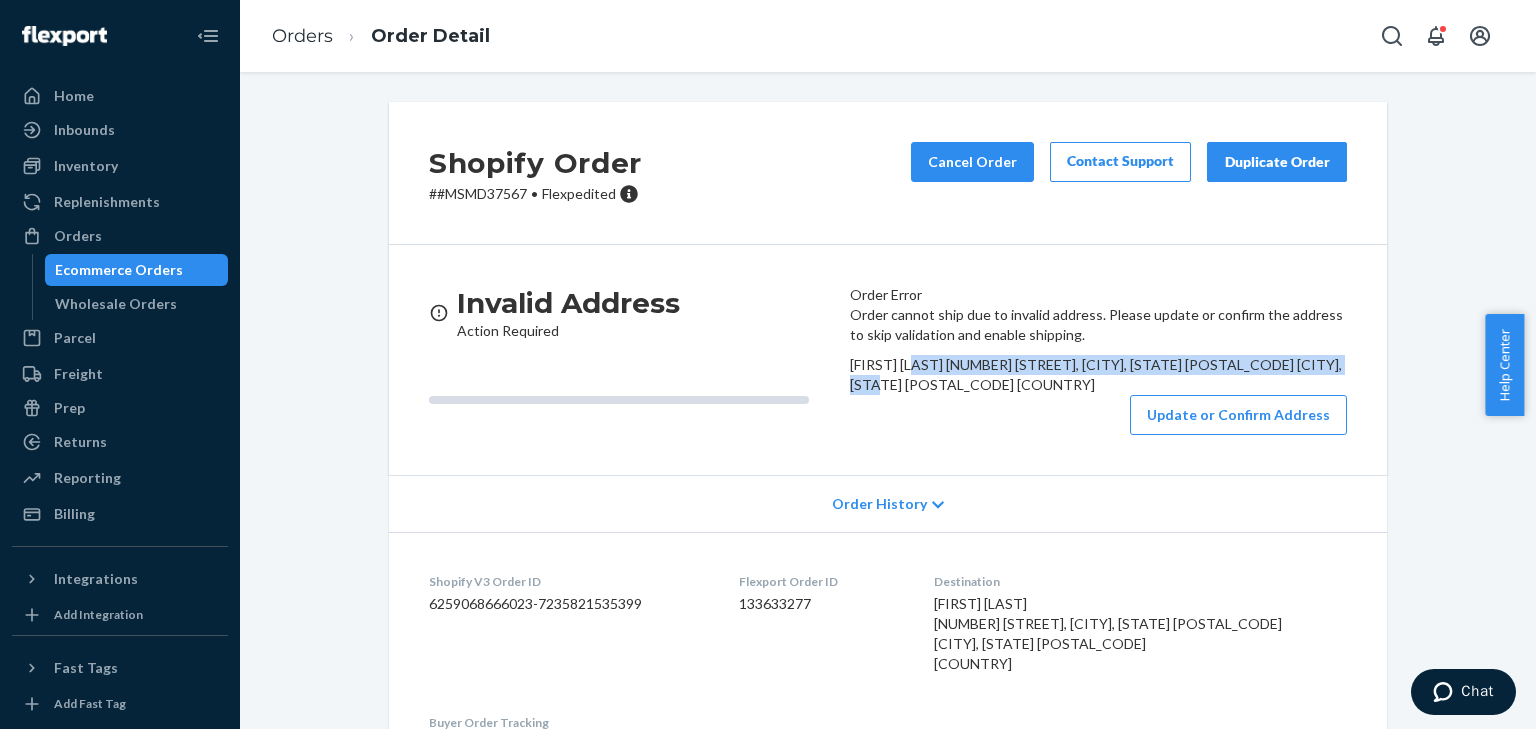 drag, startPoint x: 864, startPoint y: 441, endPoint x: 1112, endPoint y: 460, distance: 248.72676 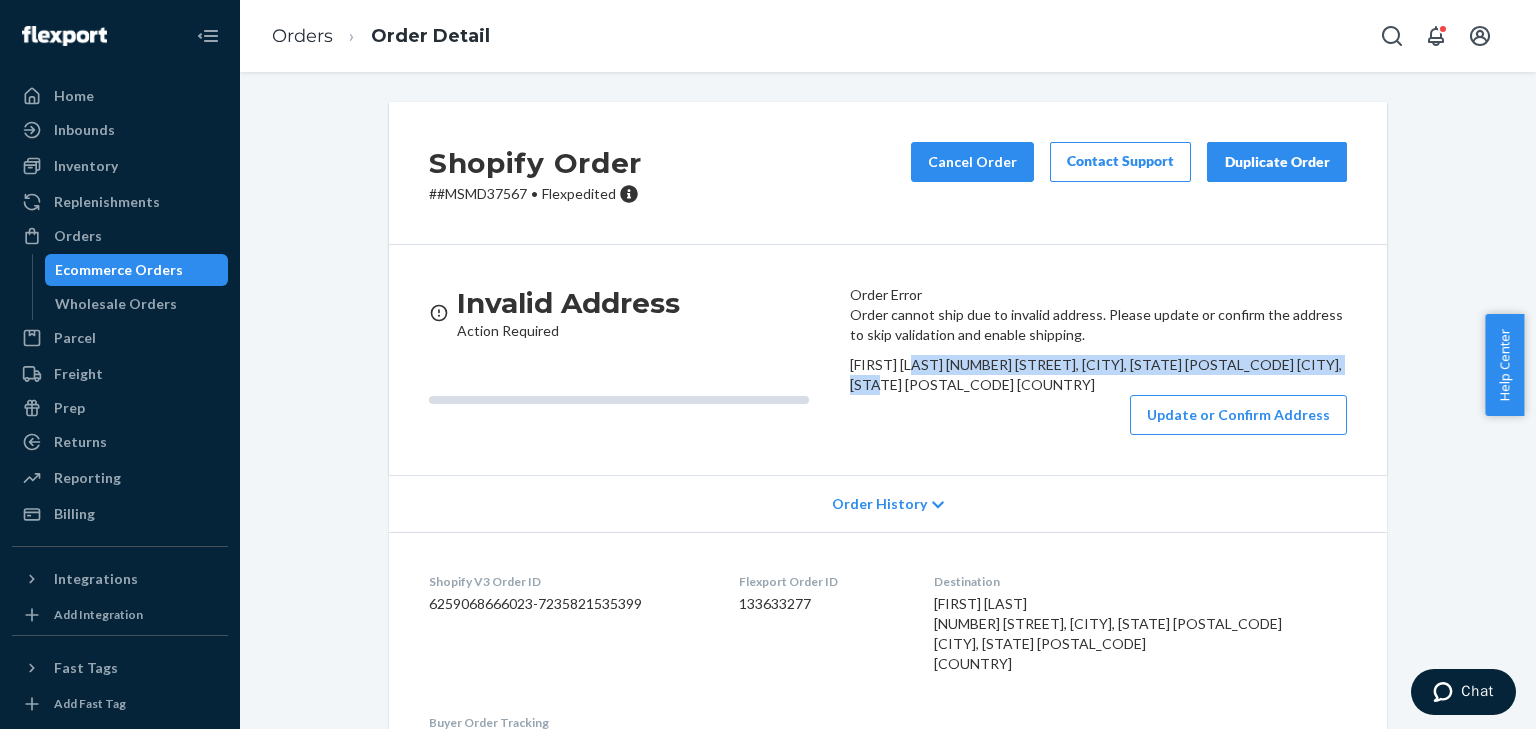 click on "[FIRST] [LAST]
[NUMBER] [STREET], [CITY], [STATE] [POSTAL_CODE]
[CITY], [STATE] [POSTAL_CODE]
[COUNTRY]" at bounding box center (1098, 375) 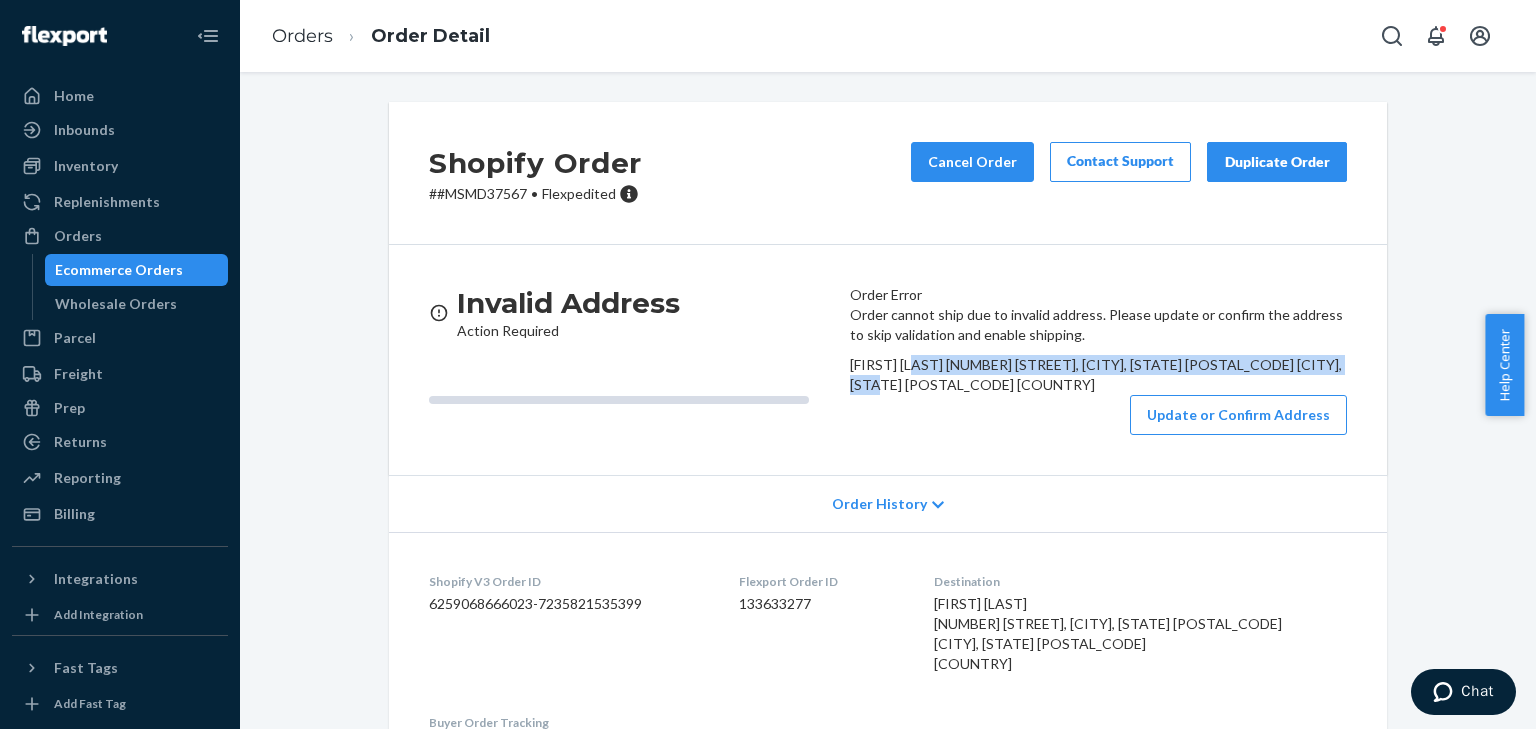 copy on "[NUMBER] [STREET], [CITY], [STATE] [POSTAL_CODE]
[CITY], [STATE] [POSTAL_CODE]" 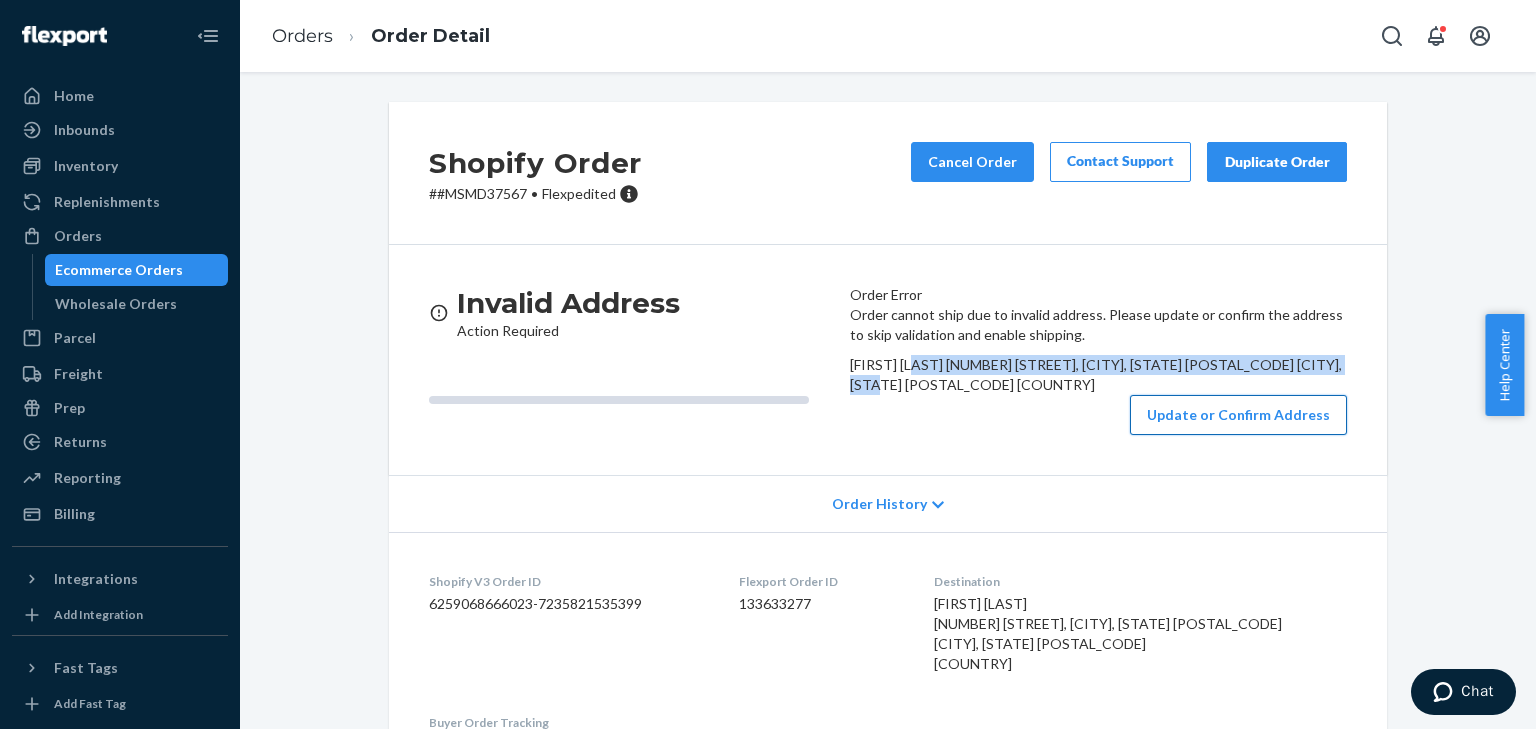 click on "Update or Confirm Address" at bounding box center [1238, 415] 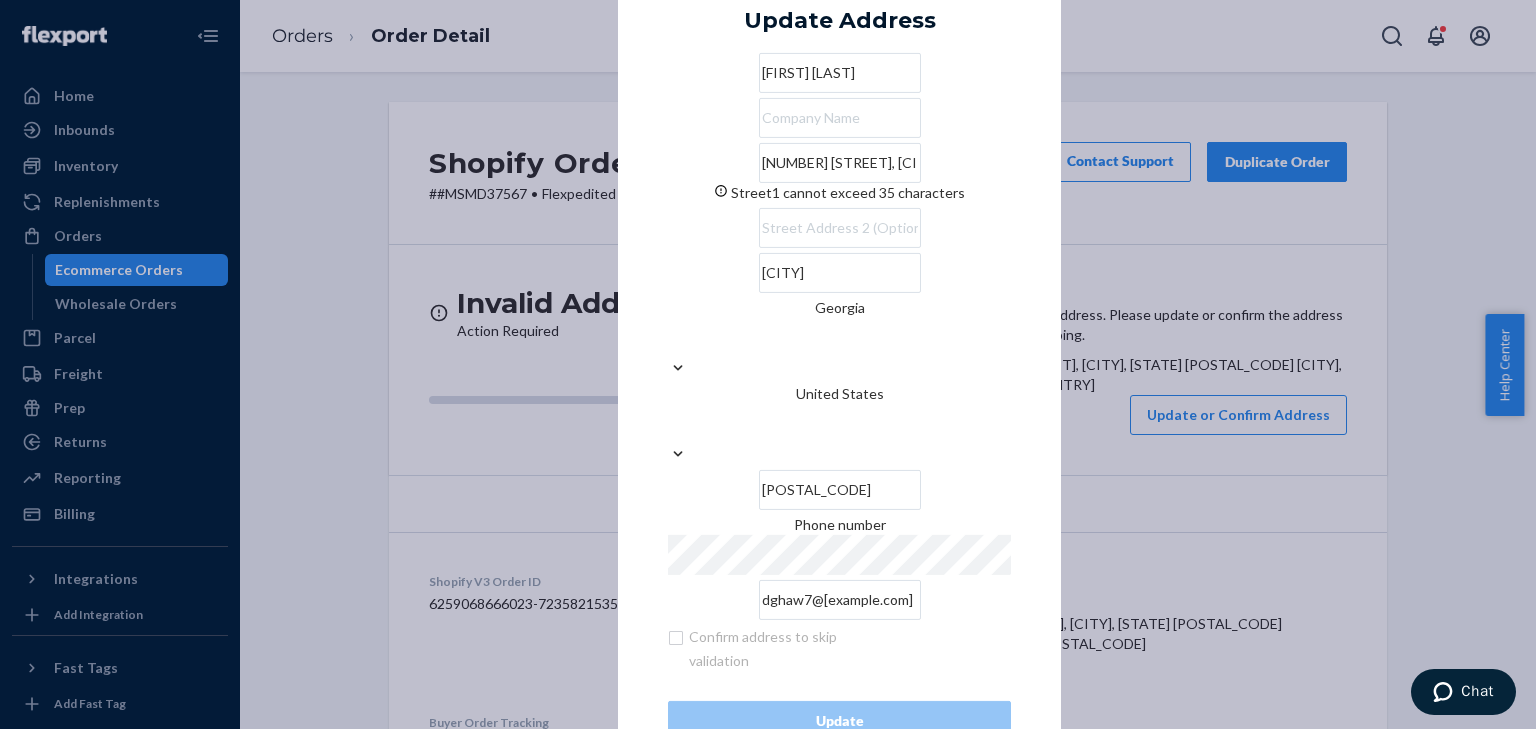 click on "[NUMBER] [STREET], [CITY], [STATE] [POSTAL_CODE]" at bounding box center [840, 163] 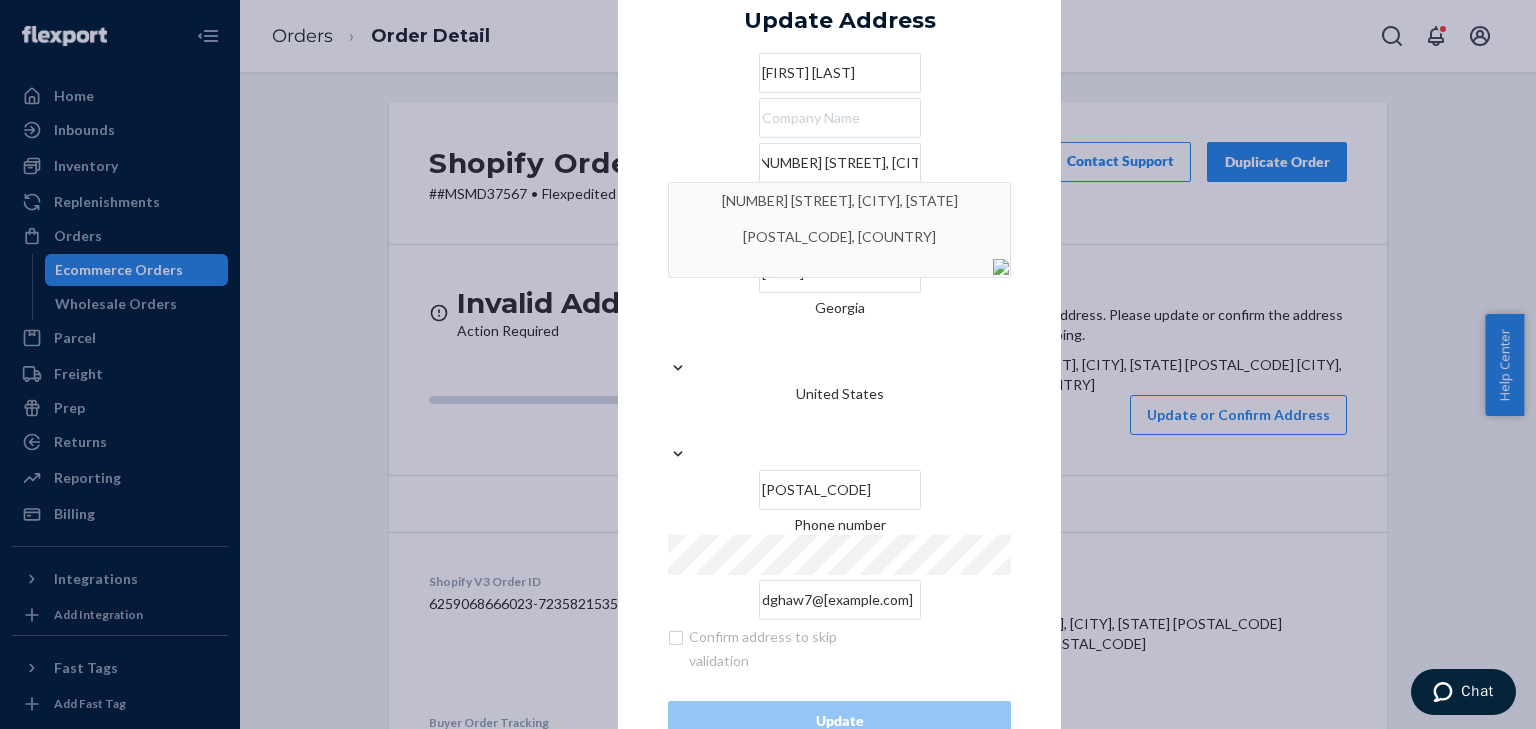 scroll, scrollTop: 0, scrollLeft: 0, axis: both 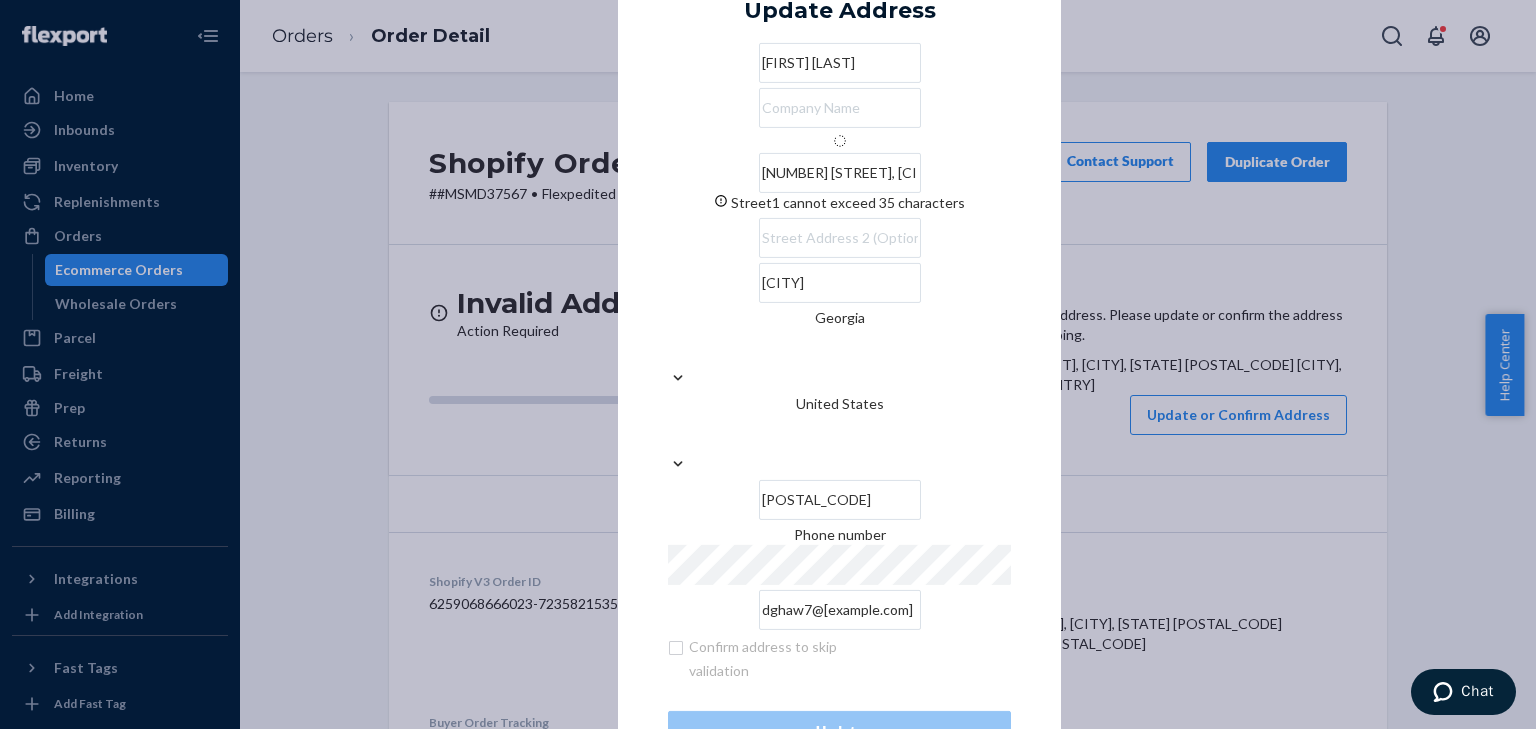 type on "[NUMBER] [STREET]" 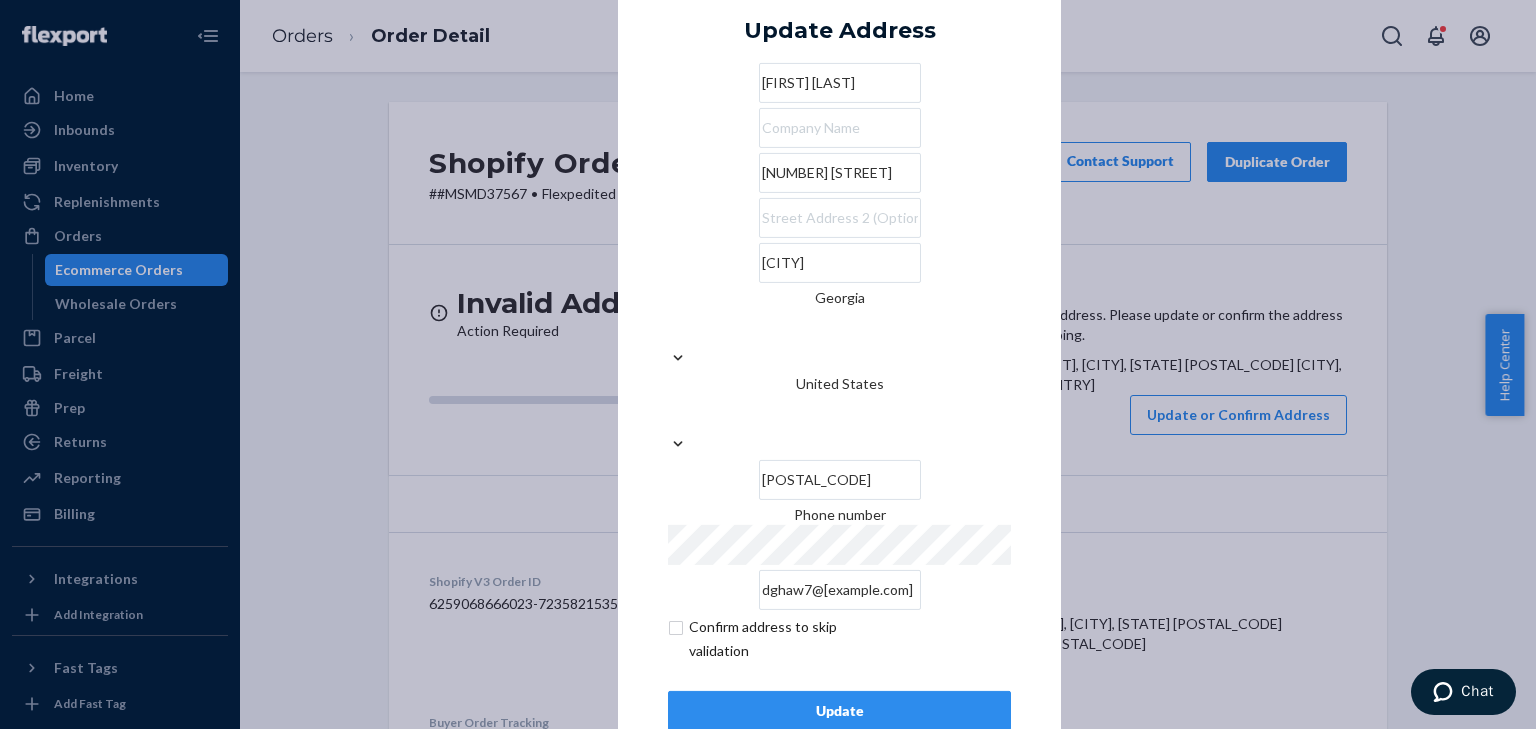click on "Update" at bounding box center (839, 711) 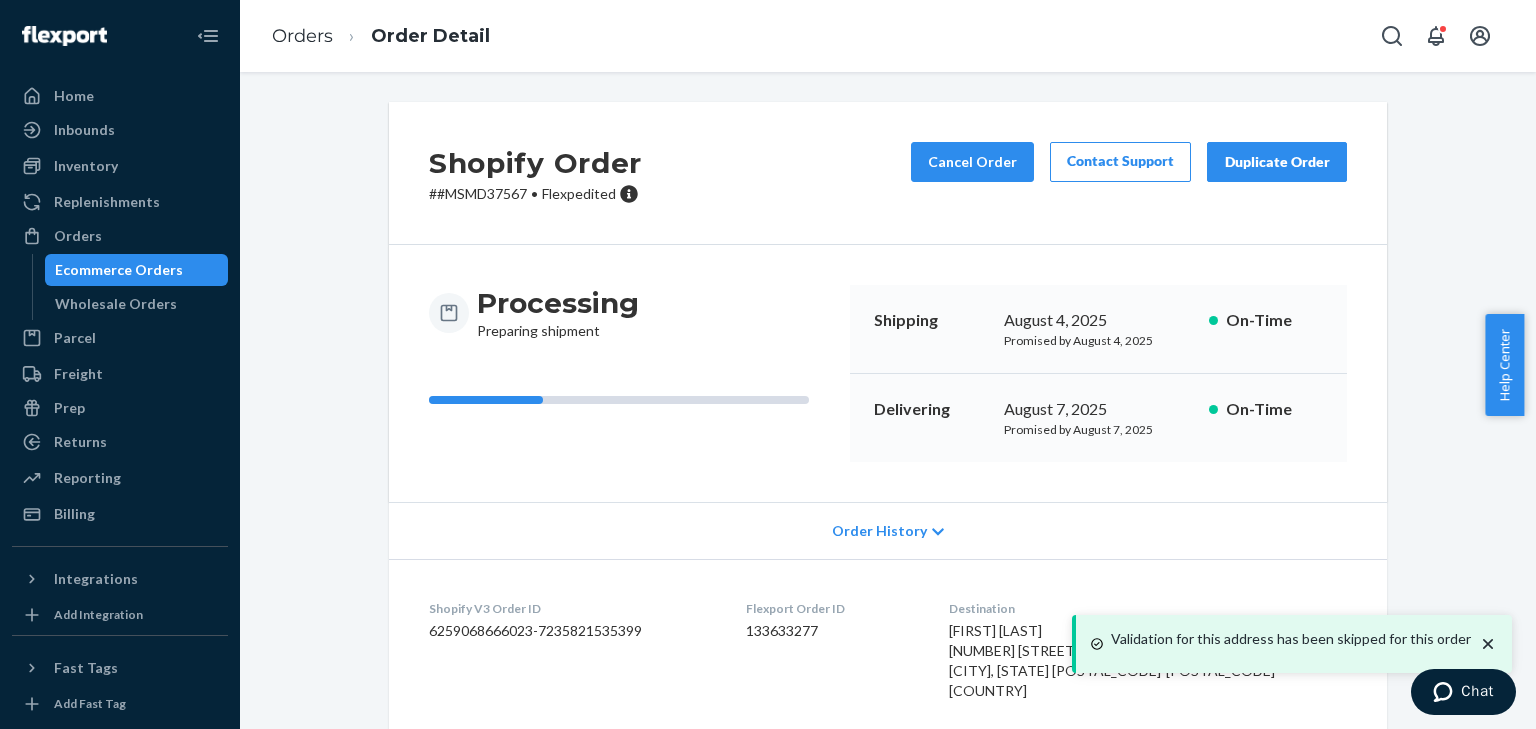 drag, startPoint x: 152, startPoint y: 278, endPoint x: 245, endPoint y: 277, distance: 93.00538 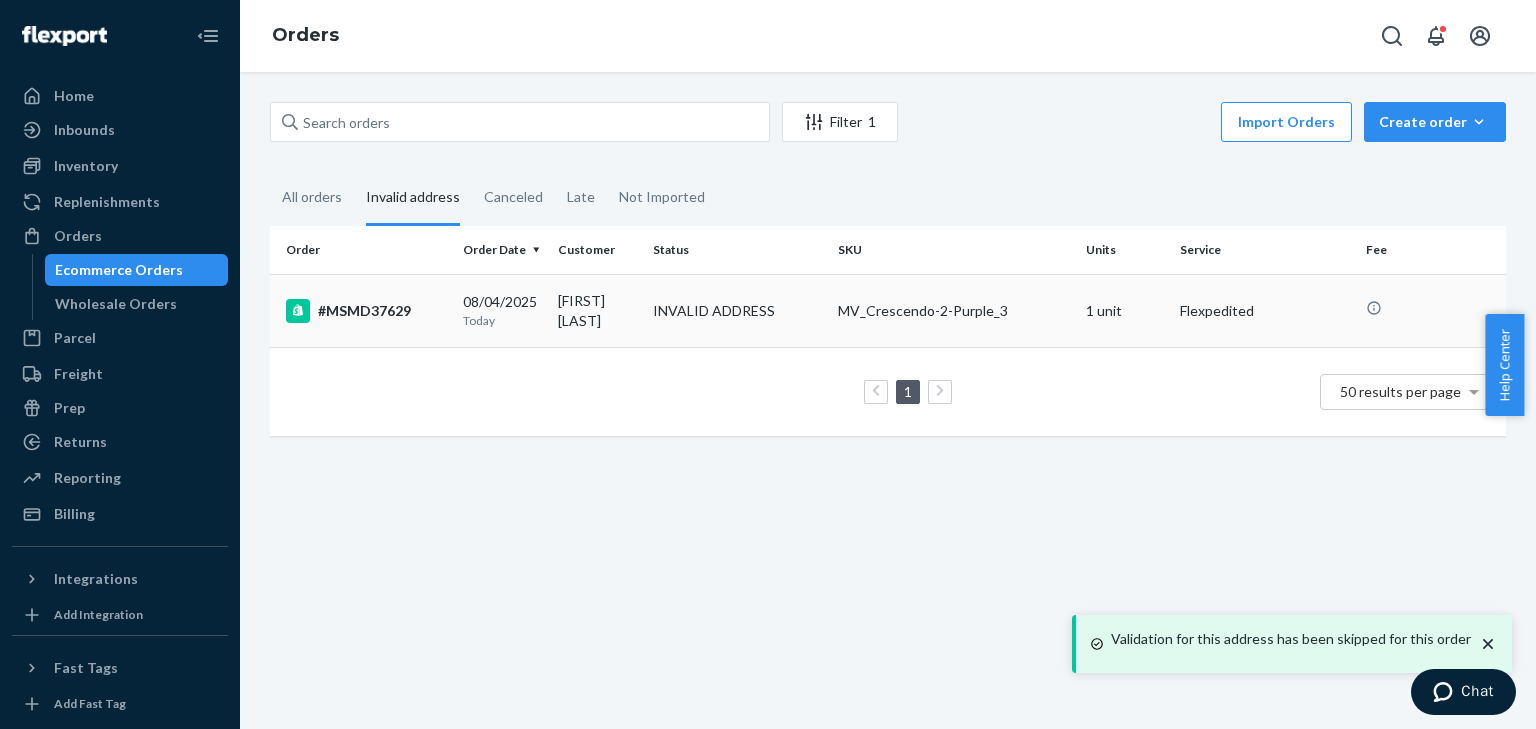 click on "MV_Crescendo-2-Purple_3" at bounding box center (953, 311) 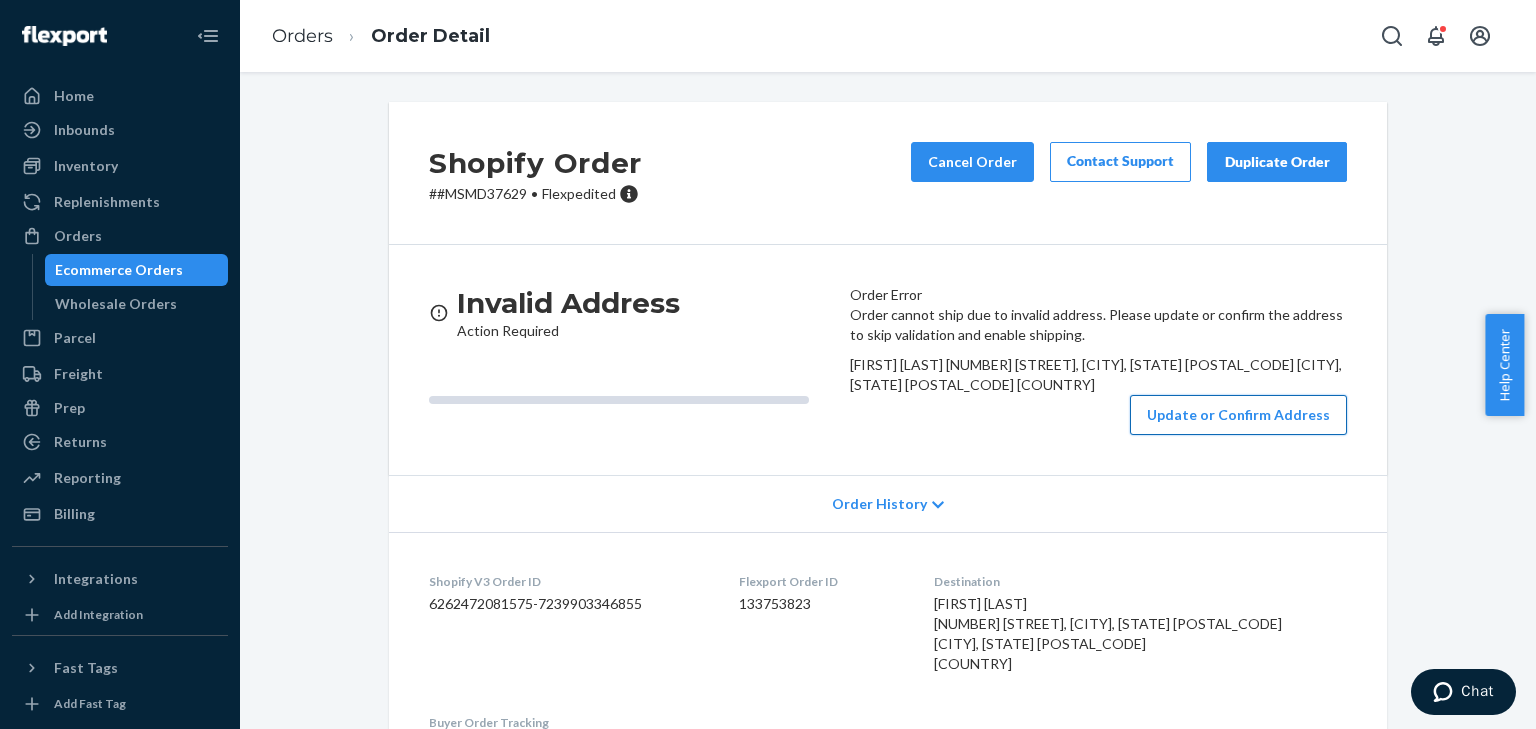 click on "Update or Confirm Address" at bounding box center (1238, 415) 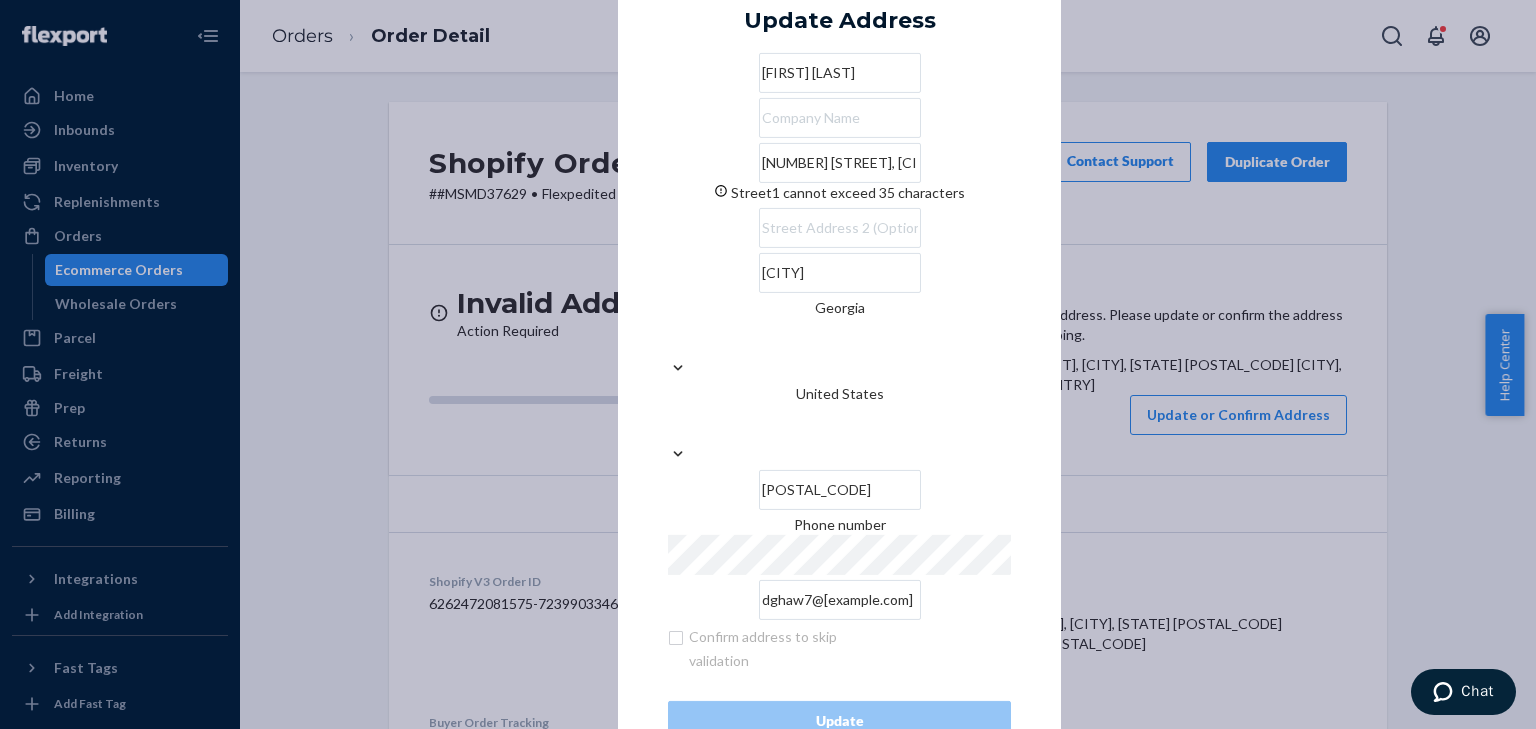 click on "× Update Address [FIRST] [LAST] [NUMBER] [STREET], [CITY], [STATE] [POSTAL_CODE]   Street1 cannot exceed 35 characters [CITY] [STATE] [COUNTRY] Phone number dghaw7@[example.com] Confirm address to skip validation Update" at bounding box center [768, 364] 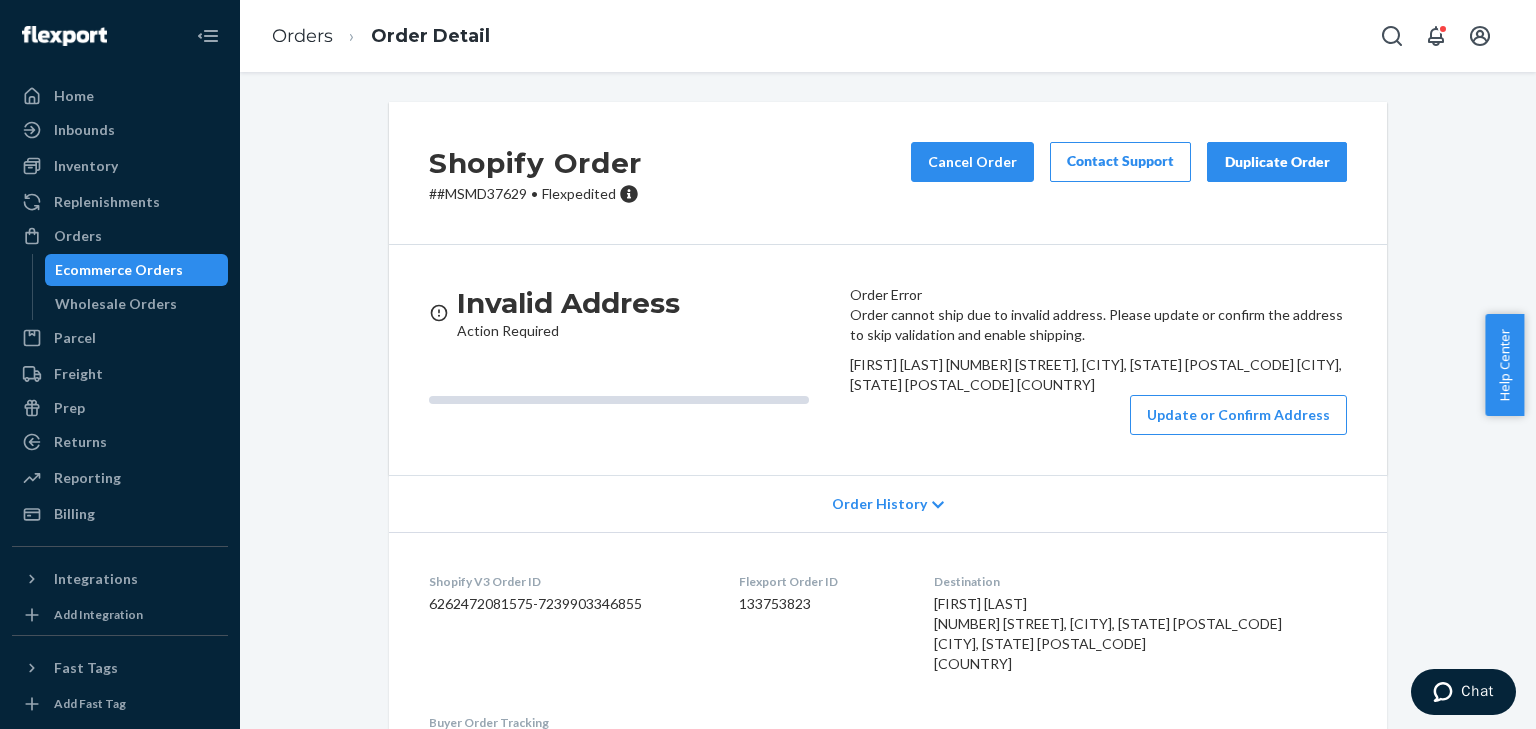 click on "Ecommerce Orders" at bounding box center (137, 270) 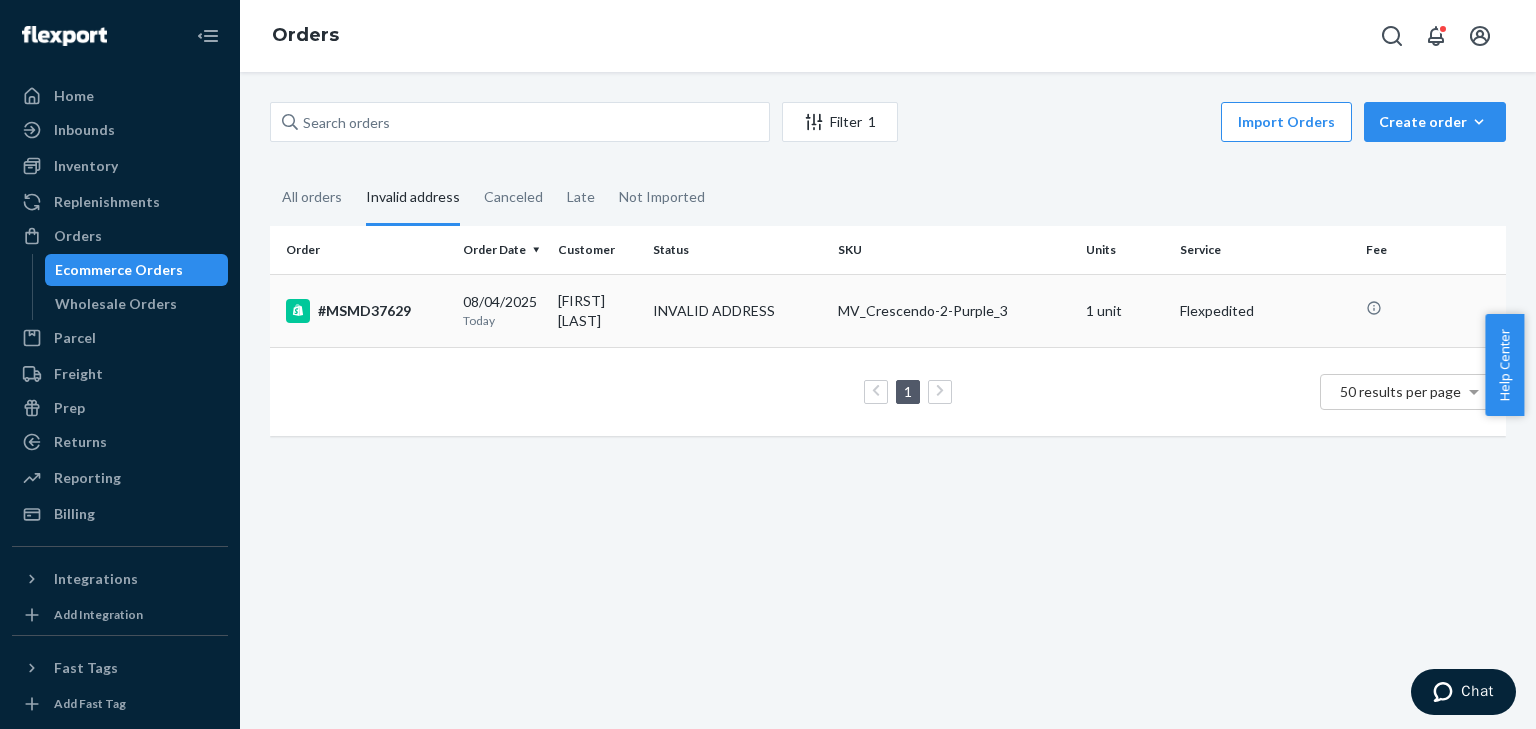 click on "INVALID ADDRESS" at bounding box center [714, 311] 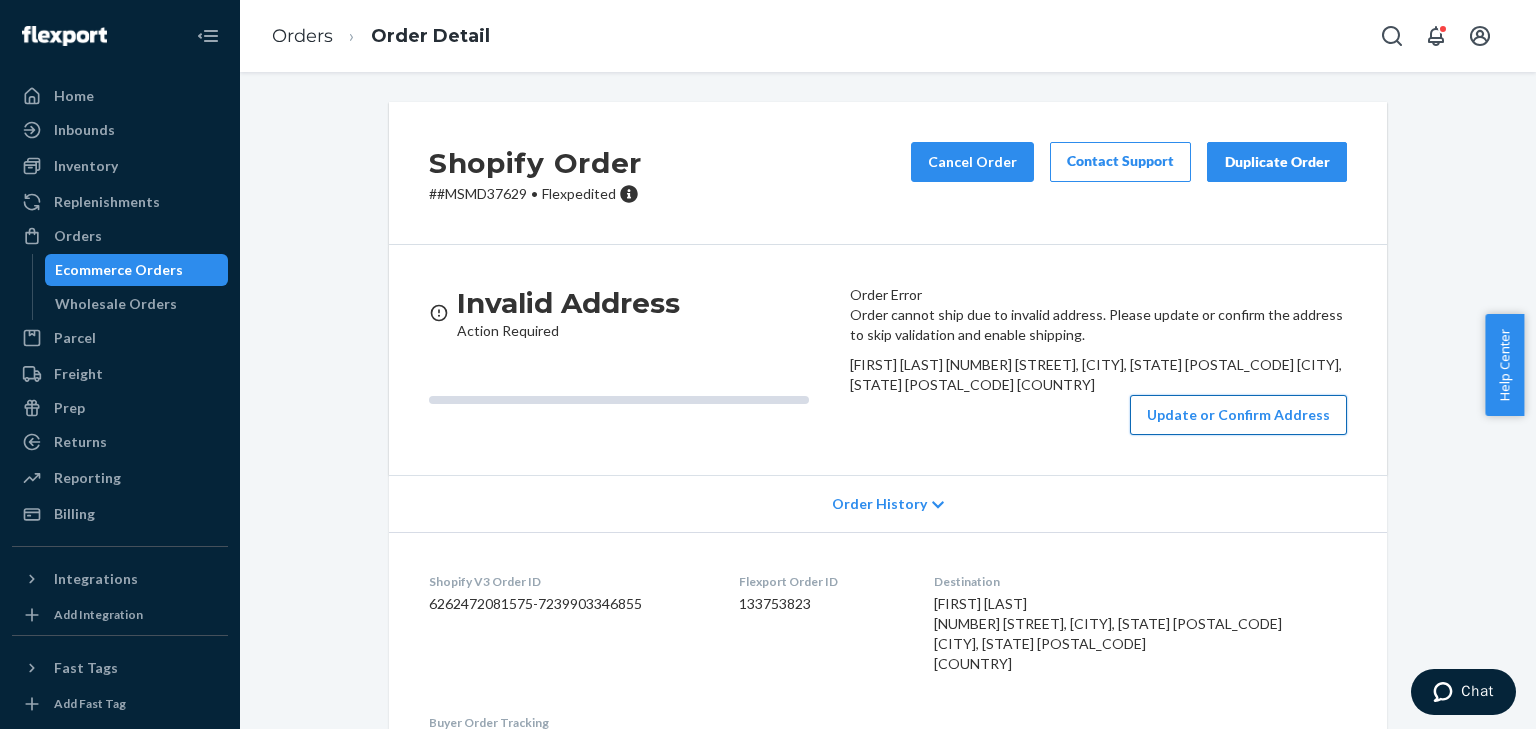 click on "Update or Confirm Address" at bounding box center (1238, 415) 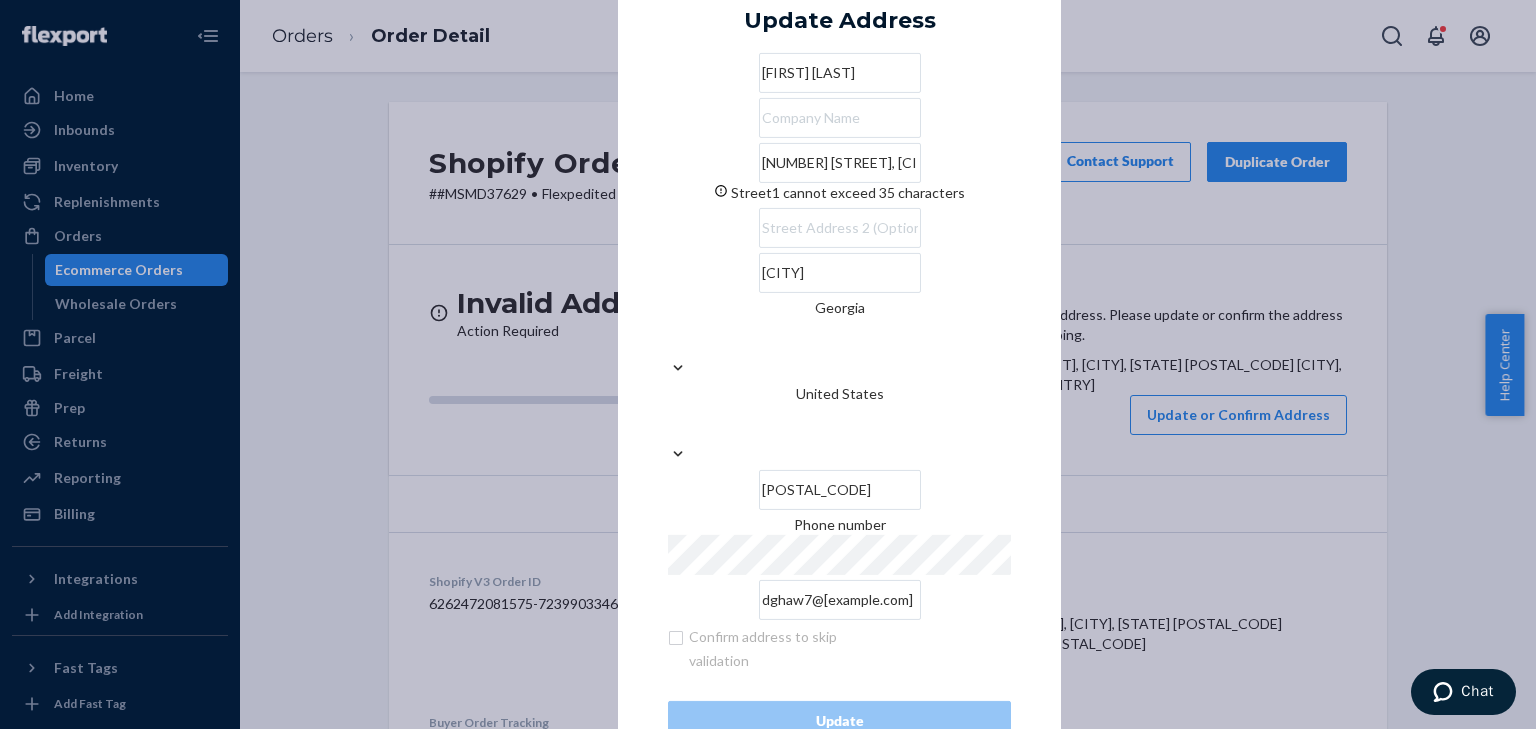click on "[NUMBER] [STREET], [CITY], [STATE] [POSTAL_CODE]" at bounding box center [840, 163] 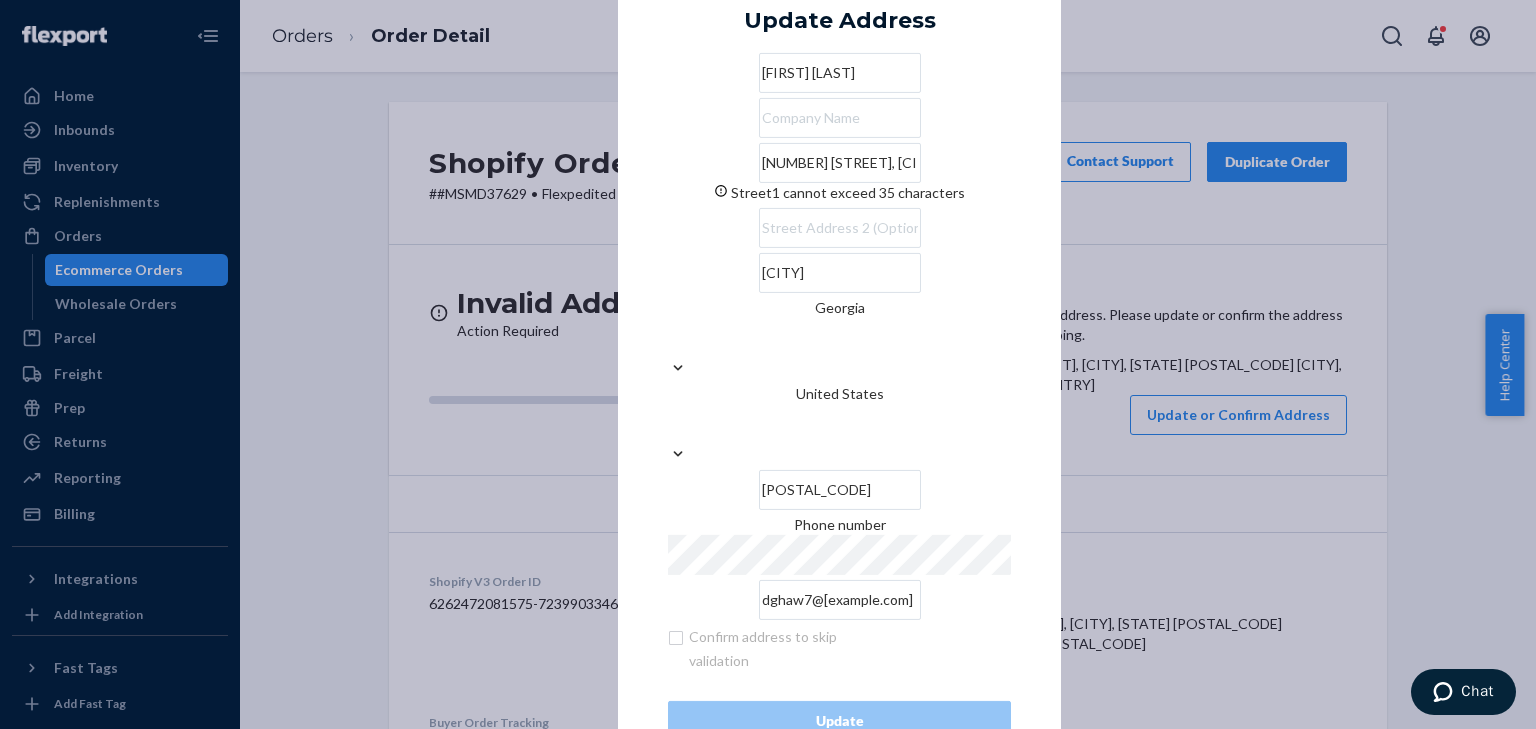 click on "[NUMBER] [STREET], [CITY], [STATE] [POSTAL_CODE]" at bounding box center (840, 163) 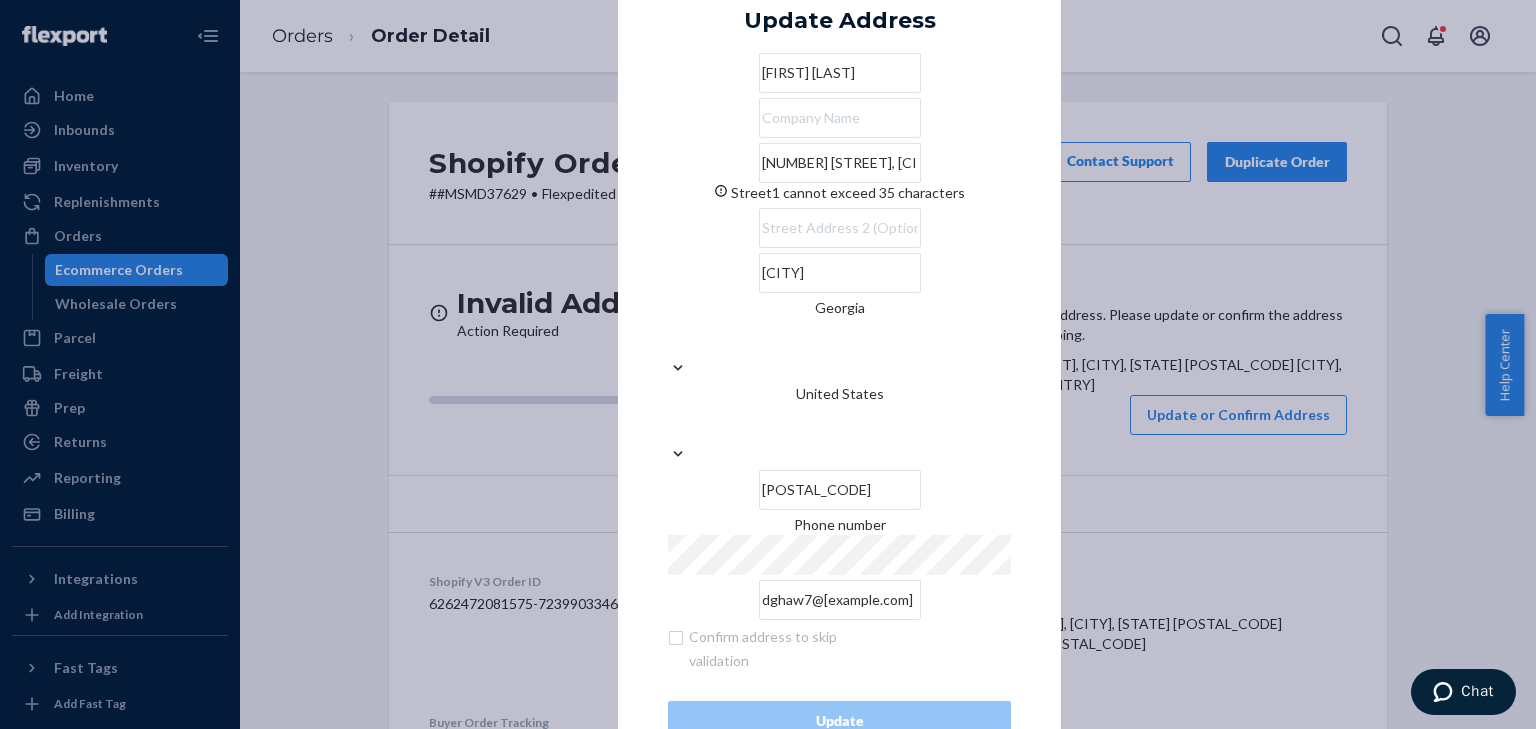 paste on "[STREET], [CITY], [STATE]" 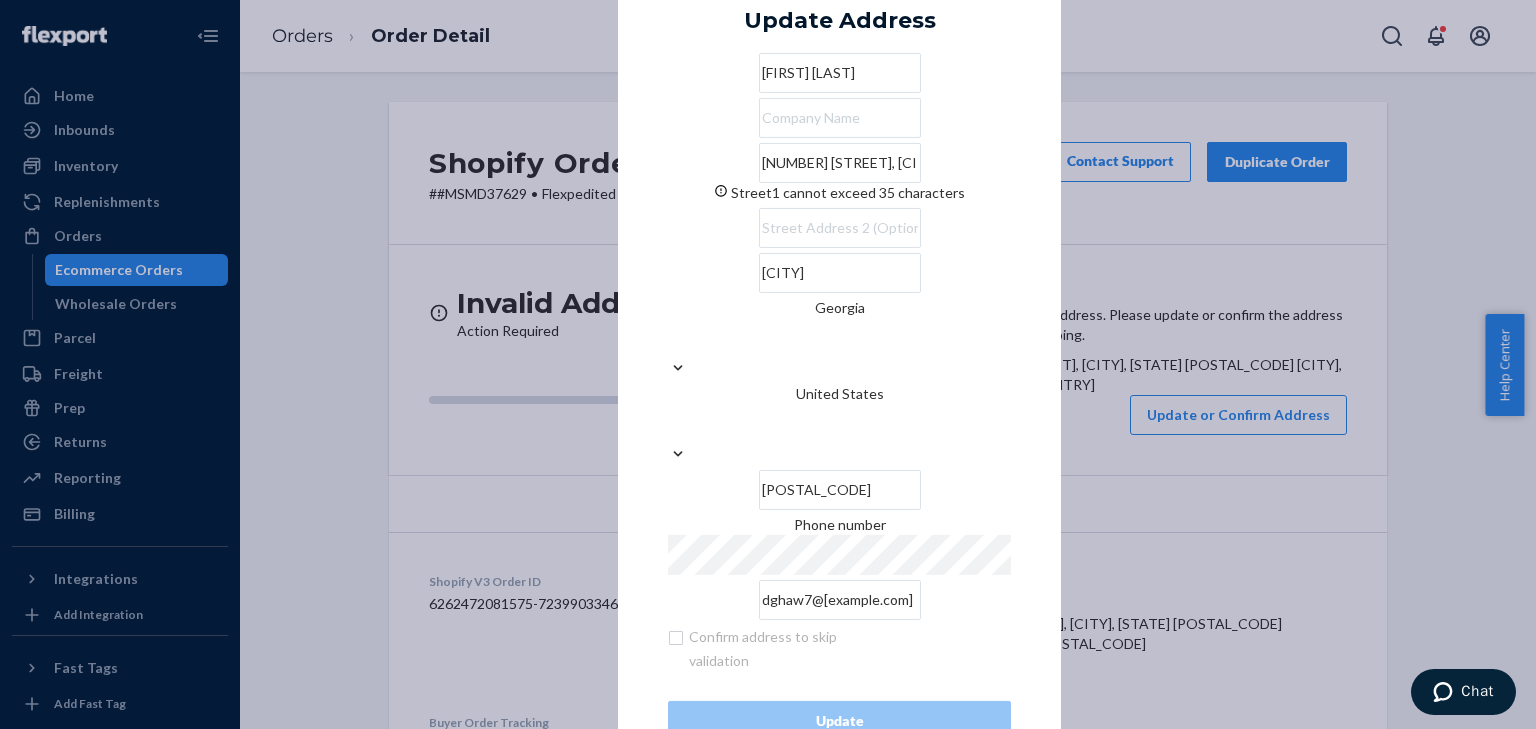 scroll, scrollTop: 0, scrollLeft: 6, axis: horizontal 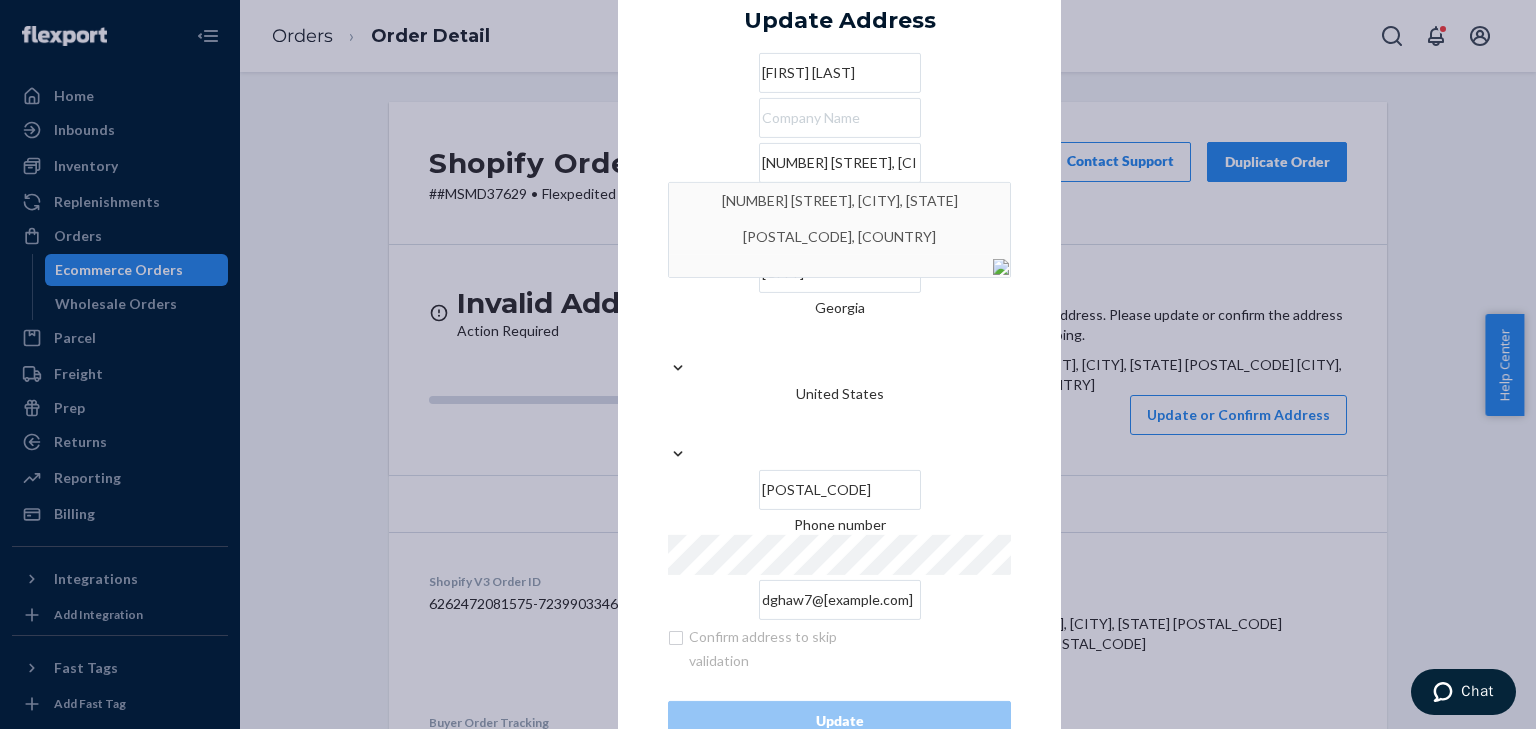type on "[NUMBER] [STREET]" 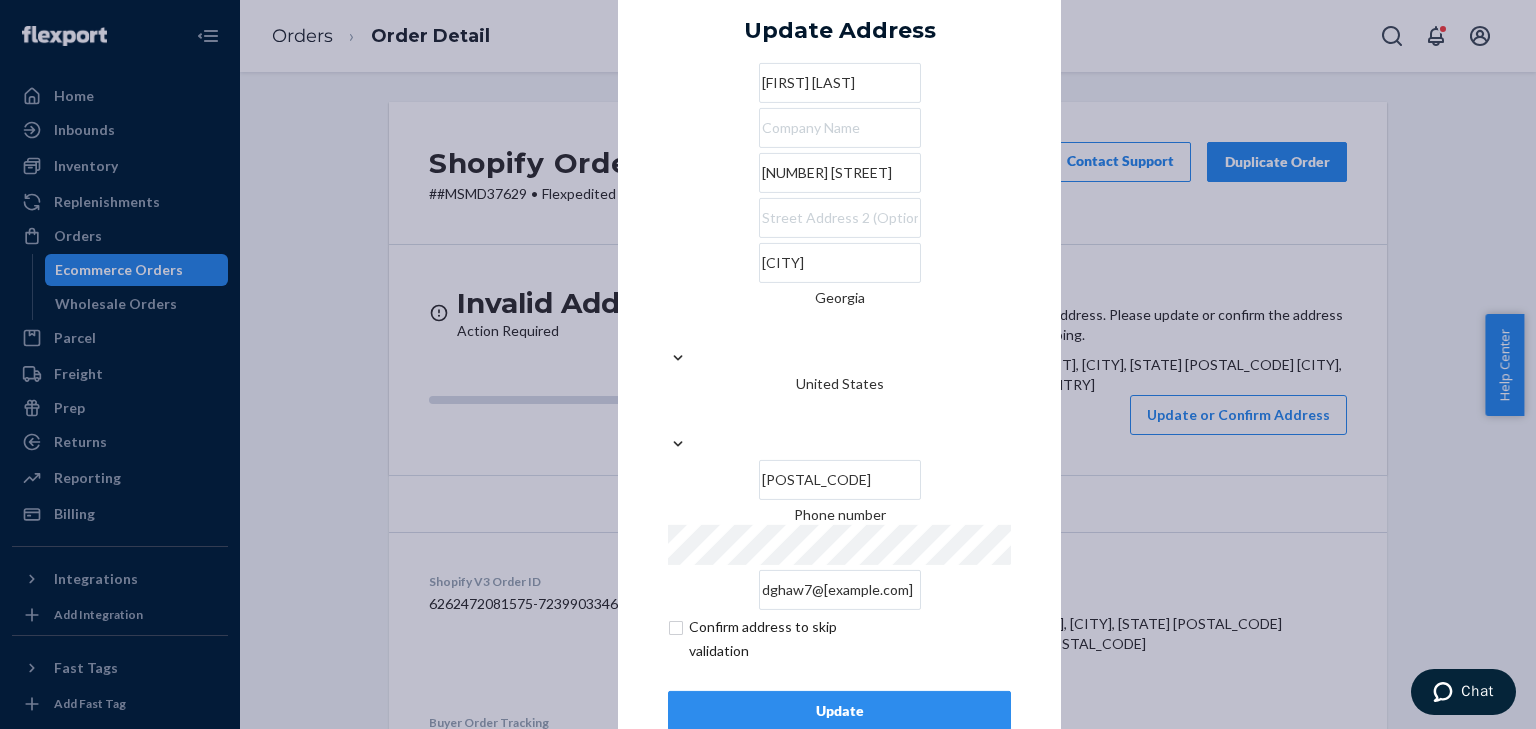 click on "Update" at bounding box center (839, 711) 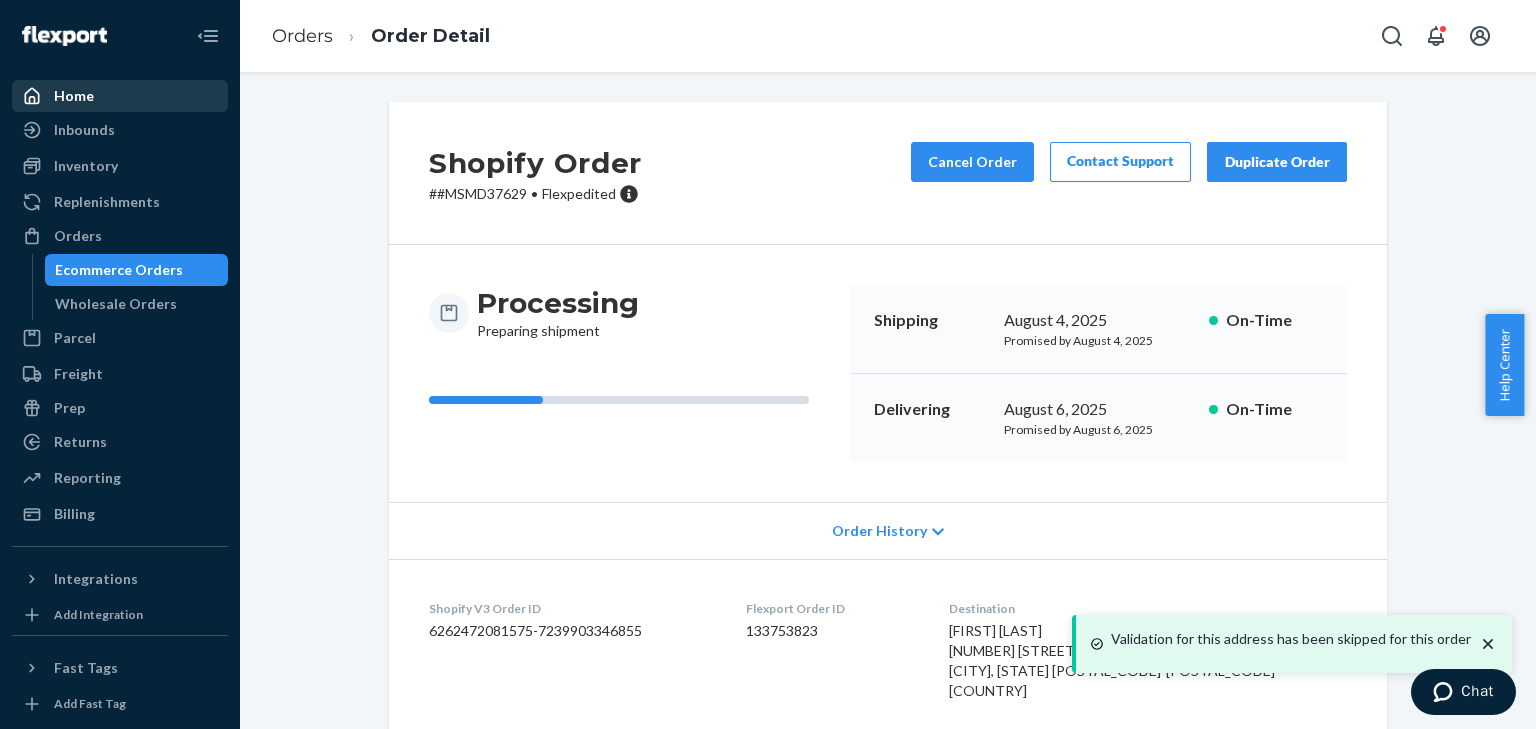 click on "Home" at bounding box center (120, 96) 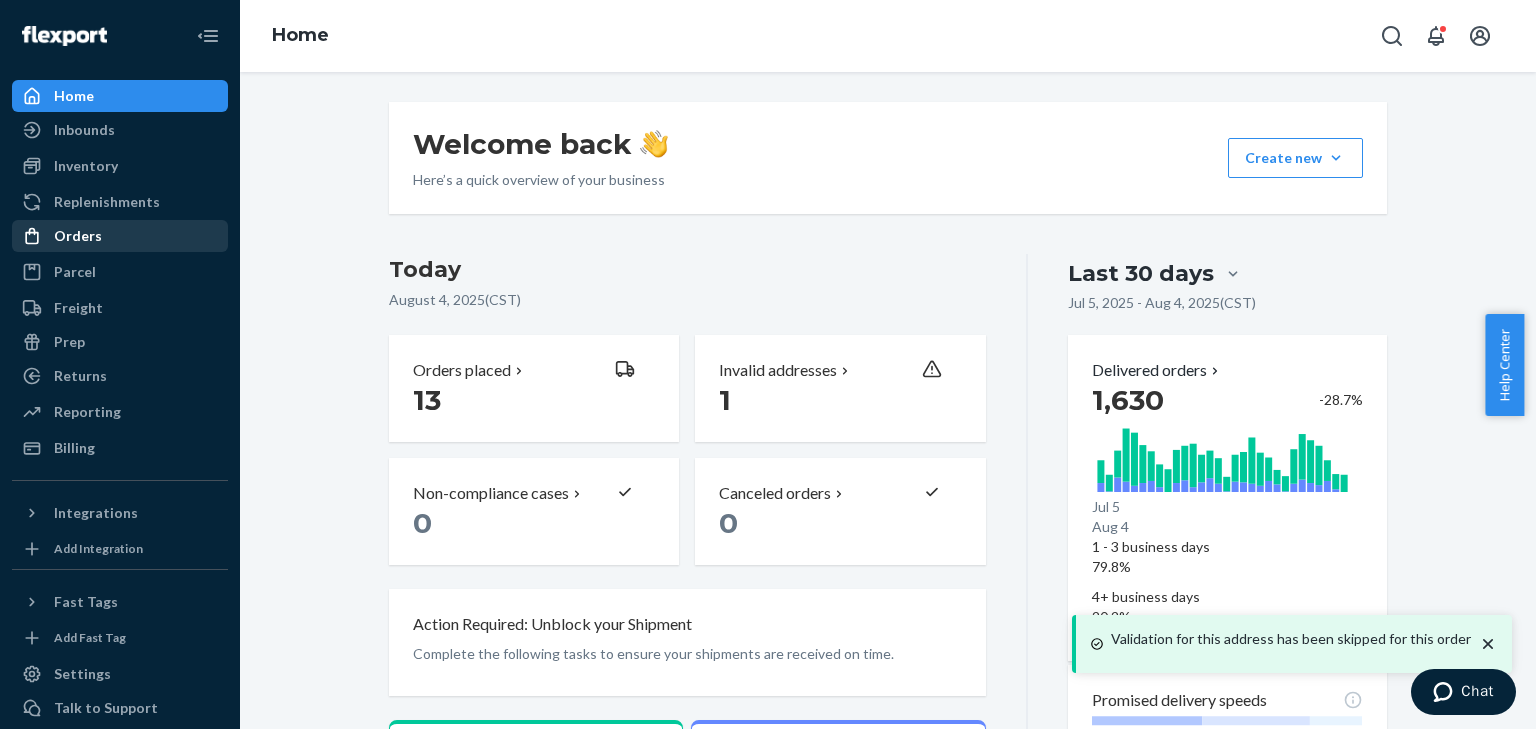 click on "Orders" at bounding box center (120, 236) 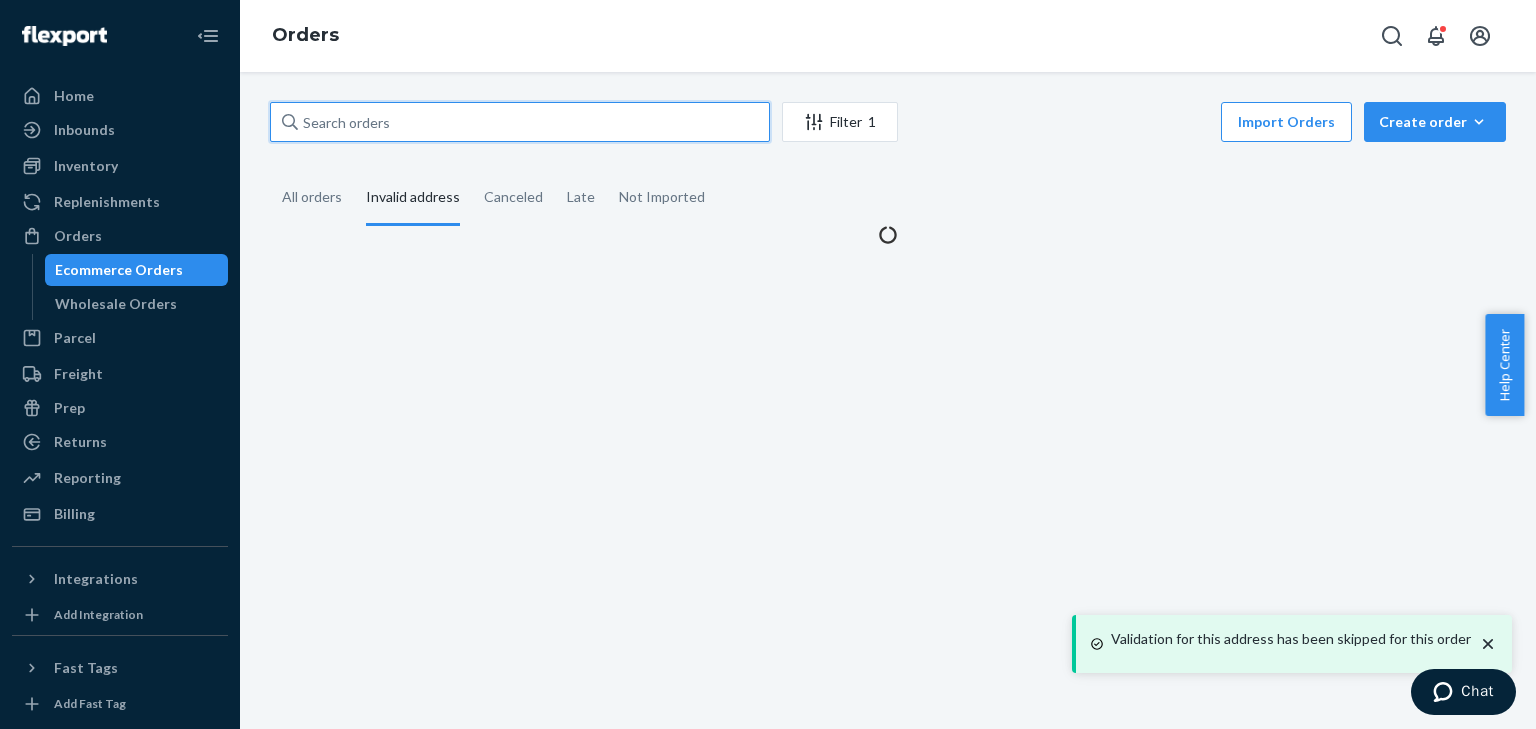 click at bounding box center [520, 122] 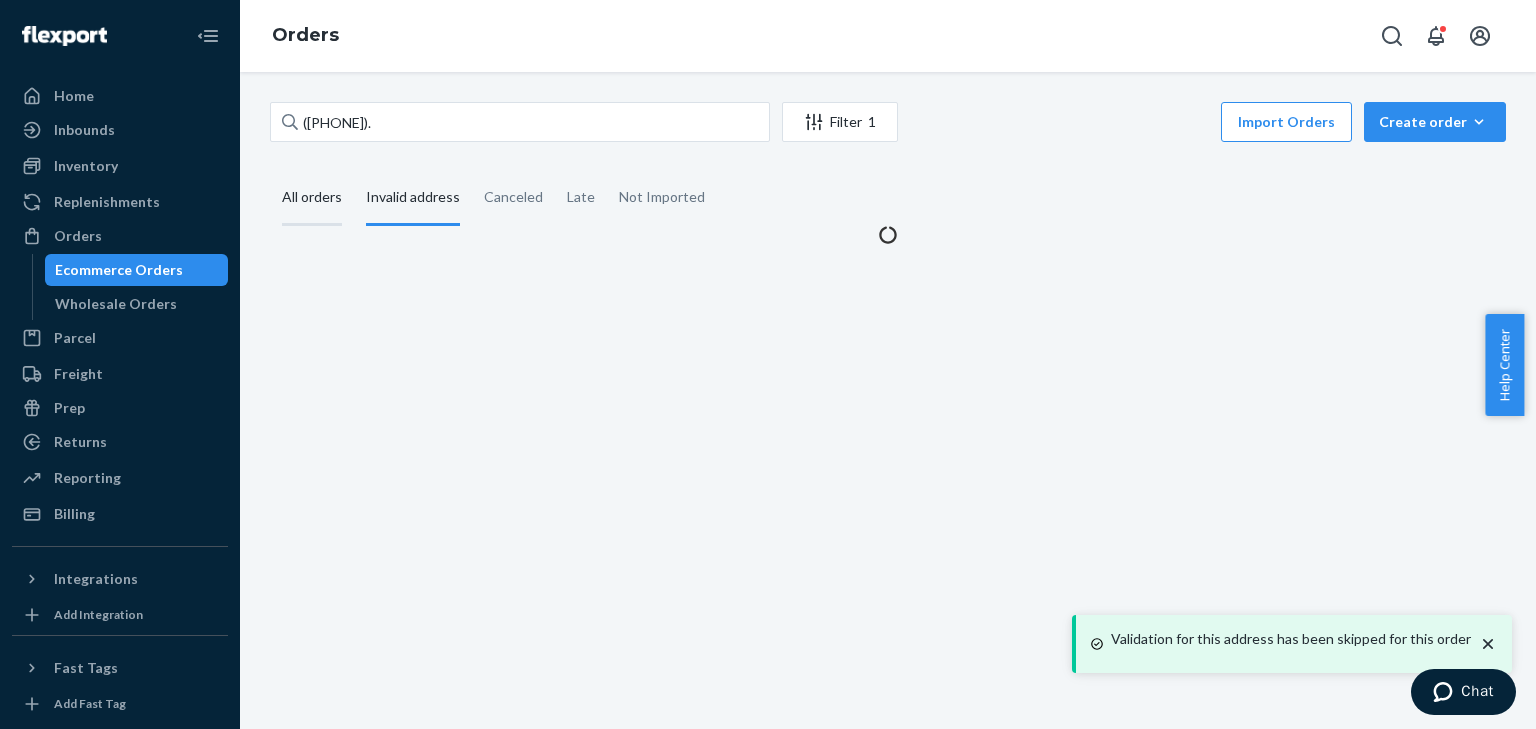 click on "All orders" at bounding box center (312, 198) 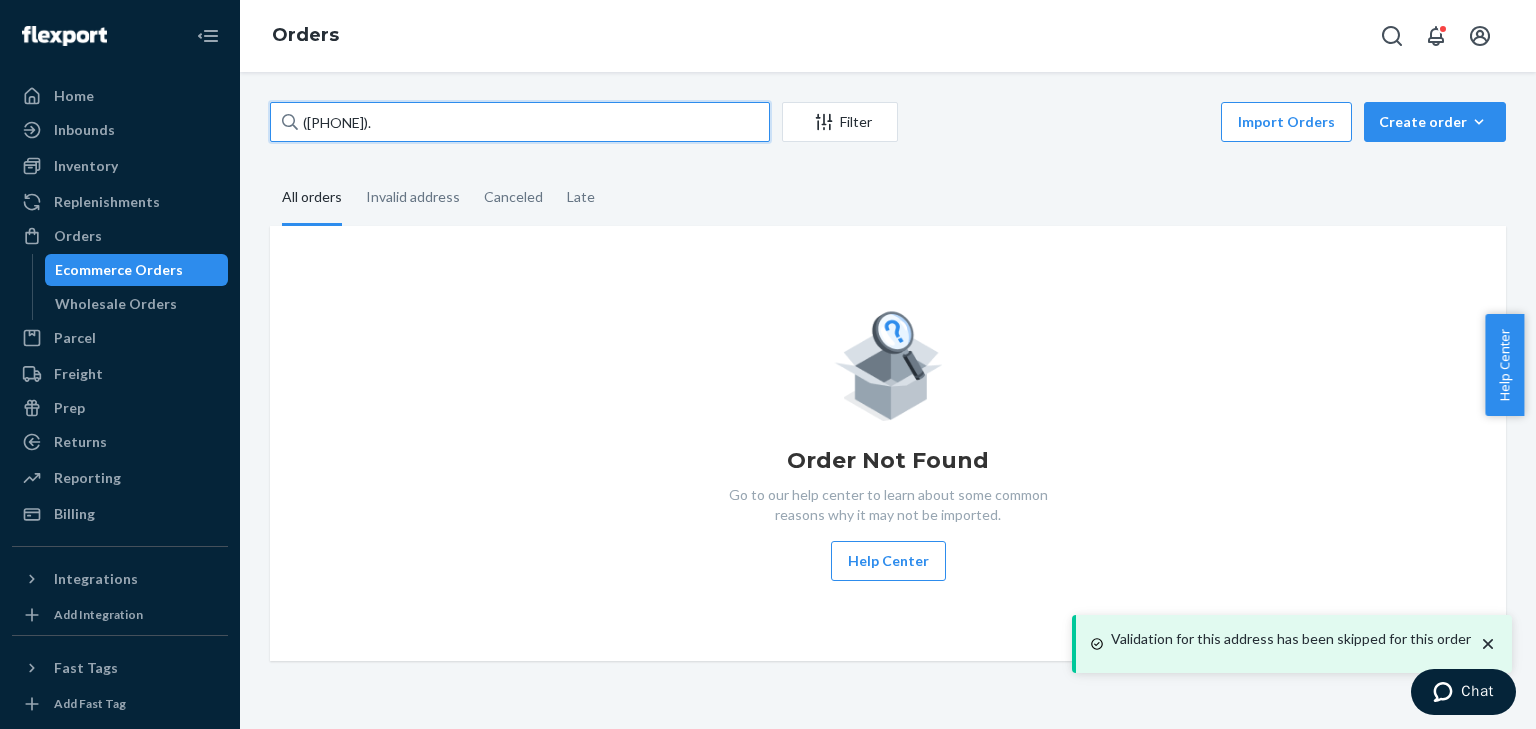 click on "([PHONE])." at bounding box center (520, 122) 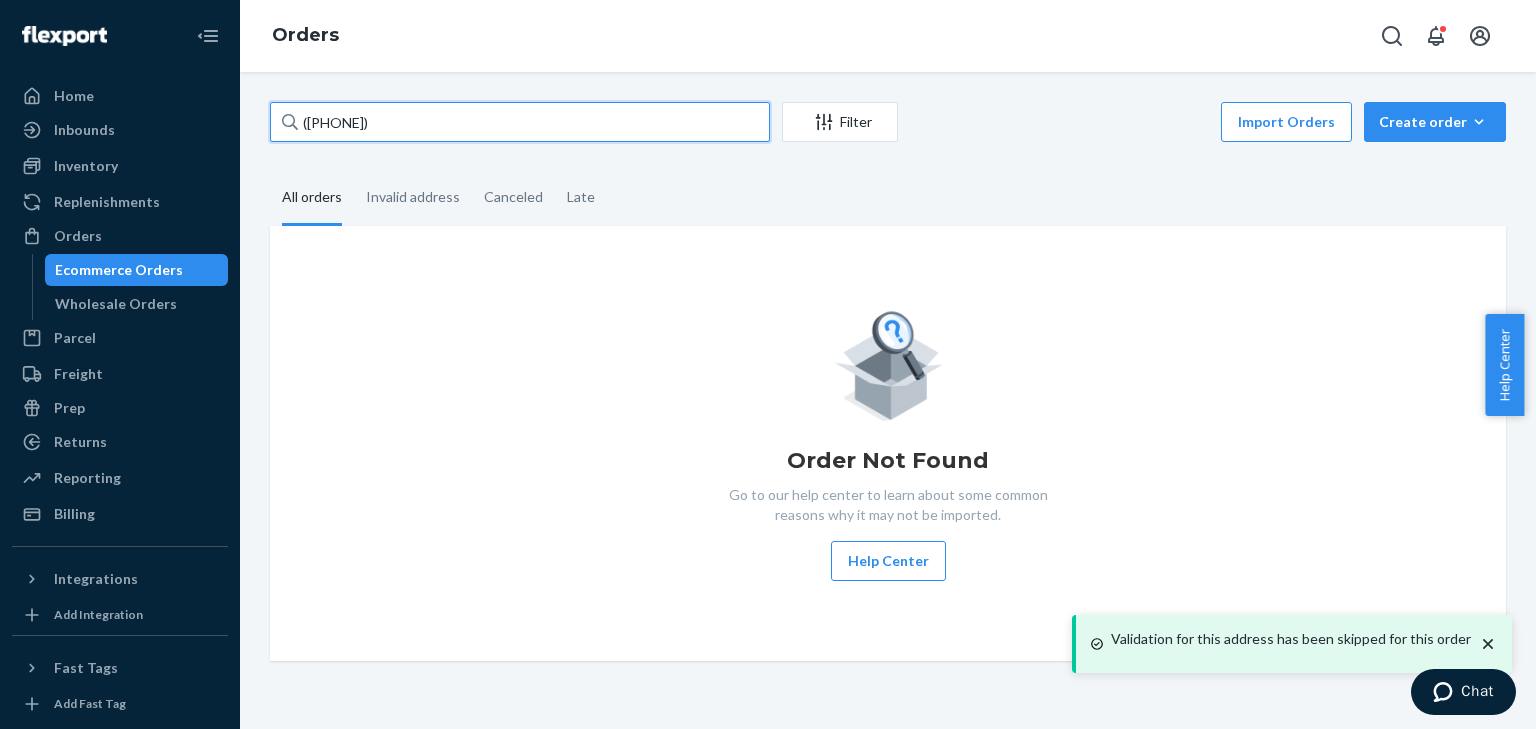 type on "([PHONE])" 